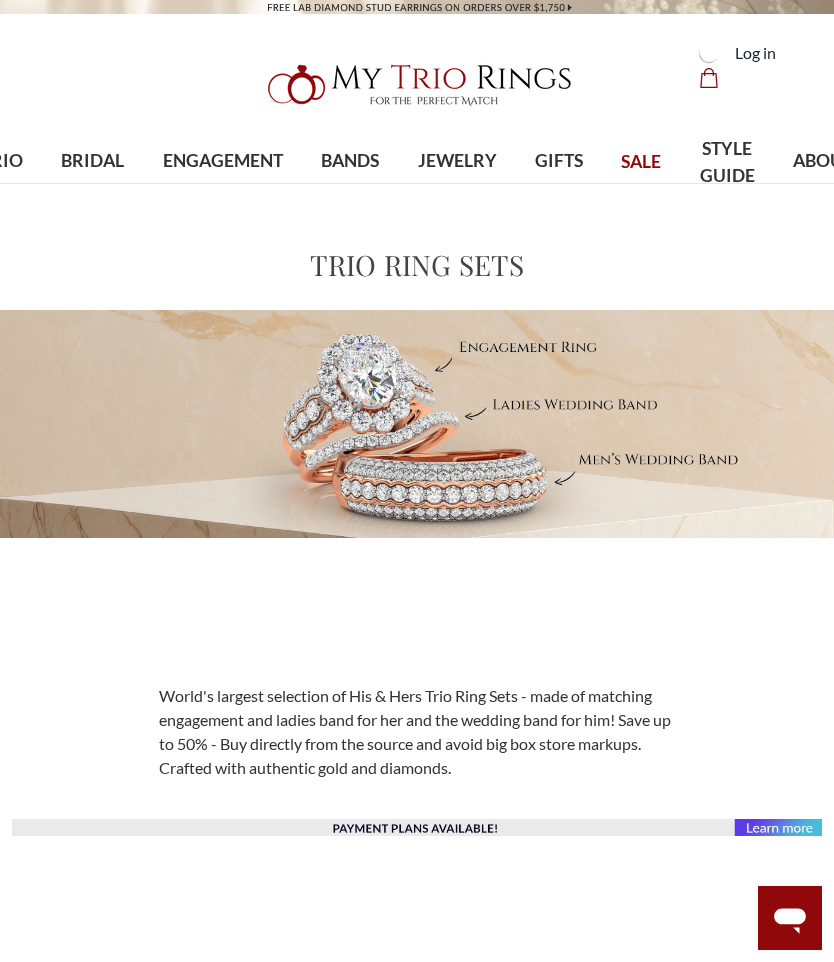 scroll, scrollTop: 0, scrollLeft: 0, axis: both 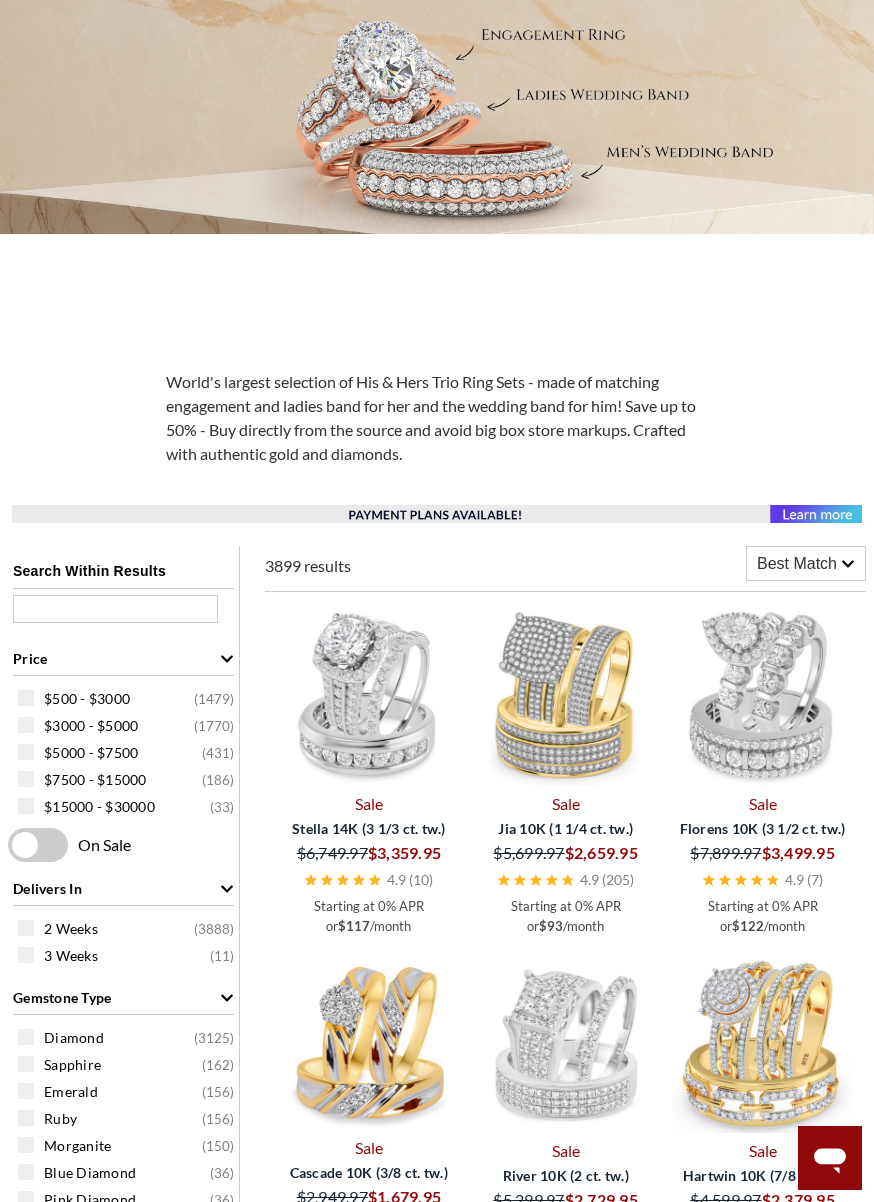 click on "$500 - $3000   ( 1479 )" at bounding box center (128, 698) 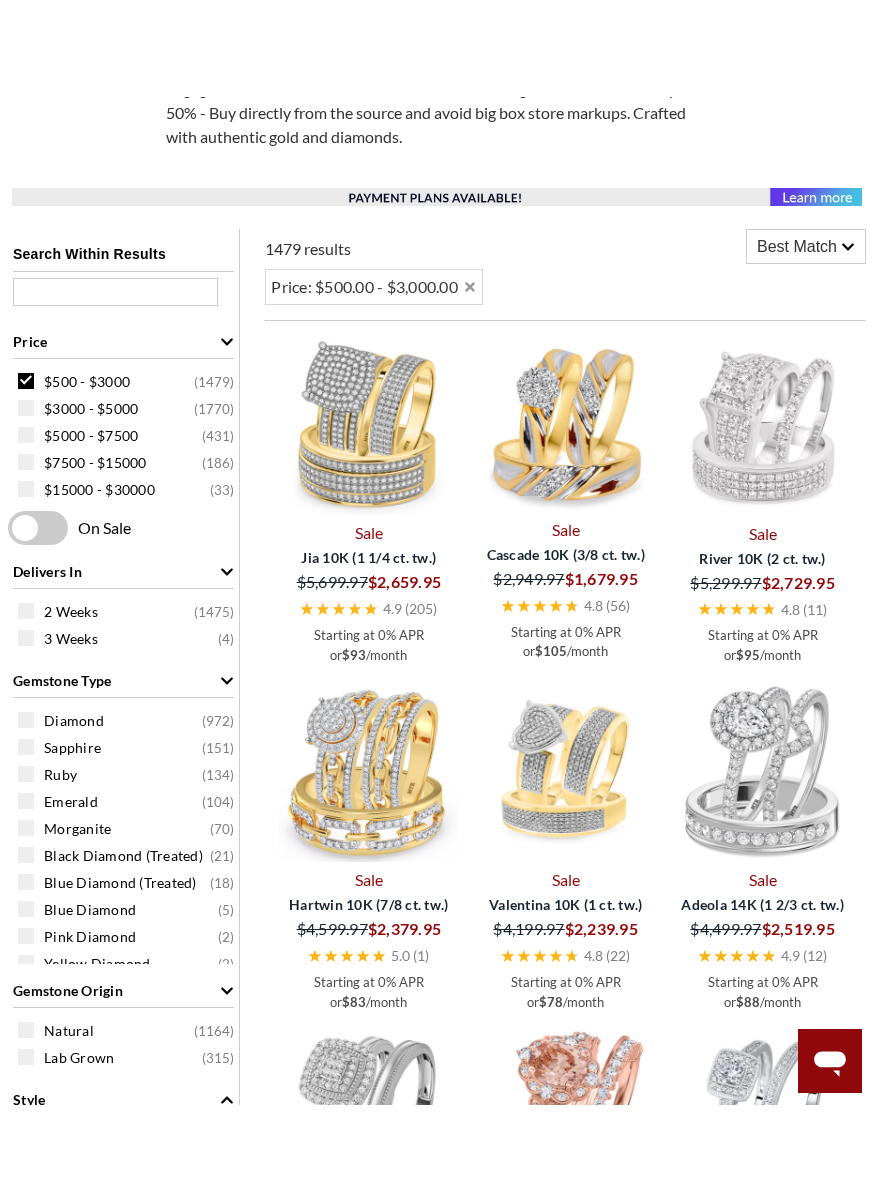 scroll, scrollTop: 729, scrollLeft: 0, axis: vertical 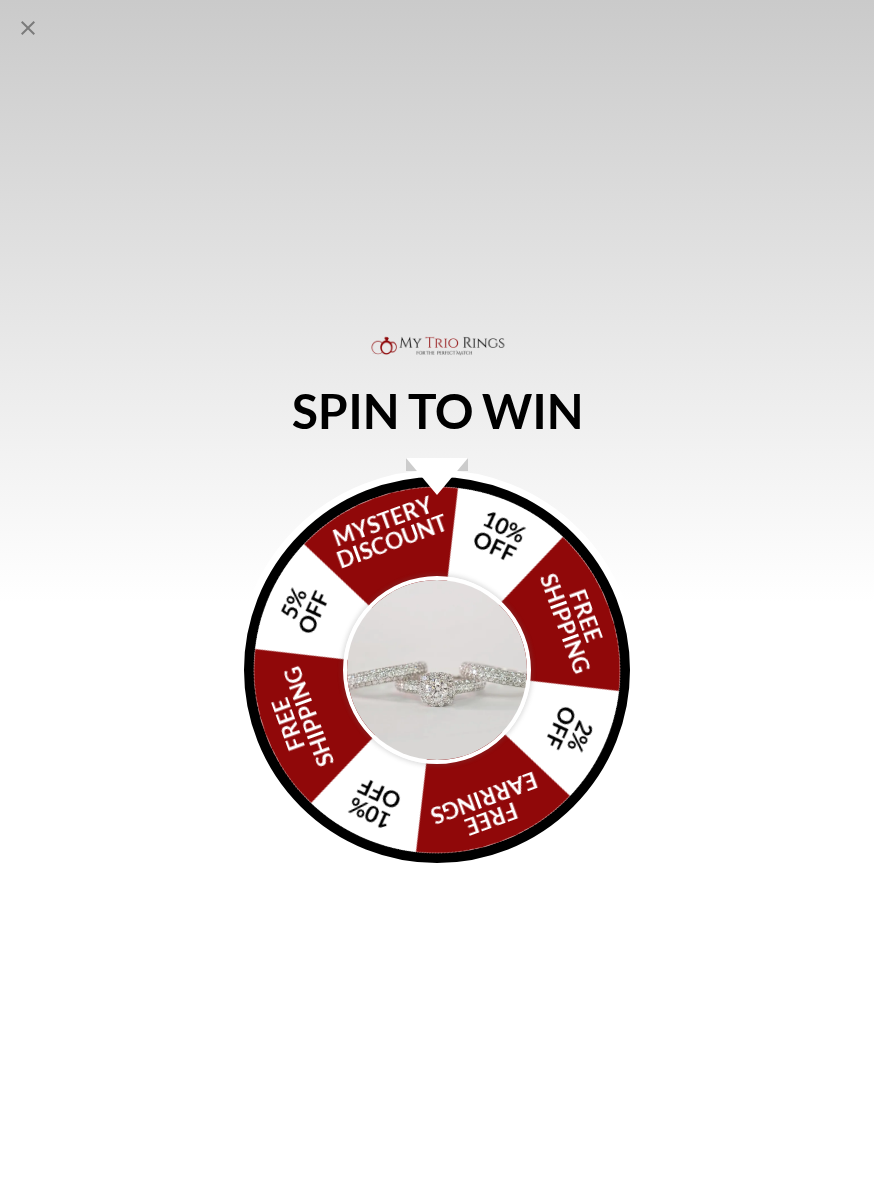 click at bounding box center [437, 670] 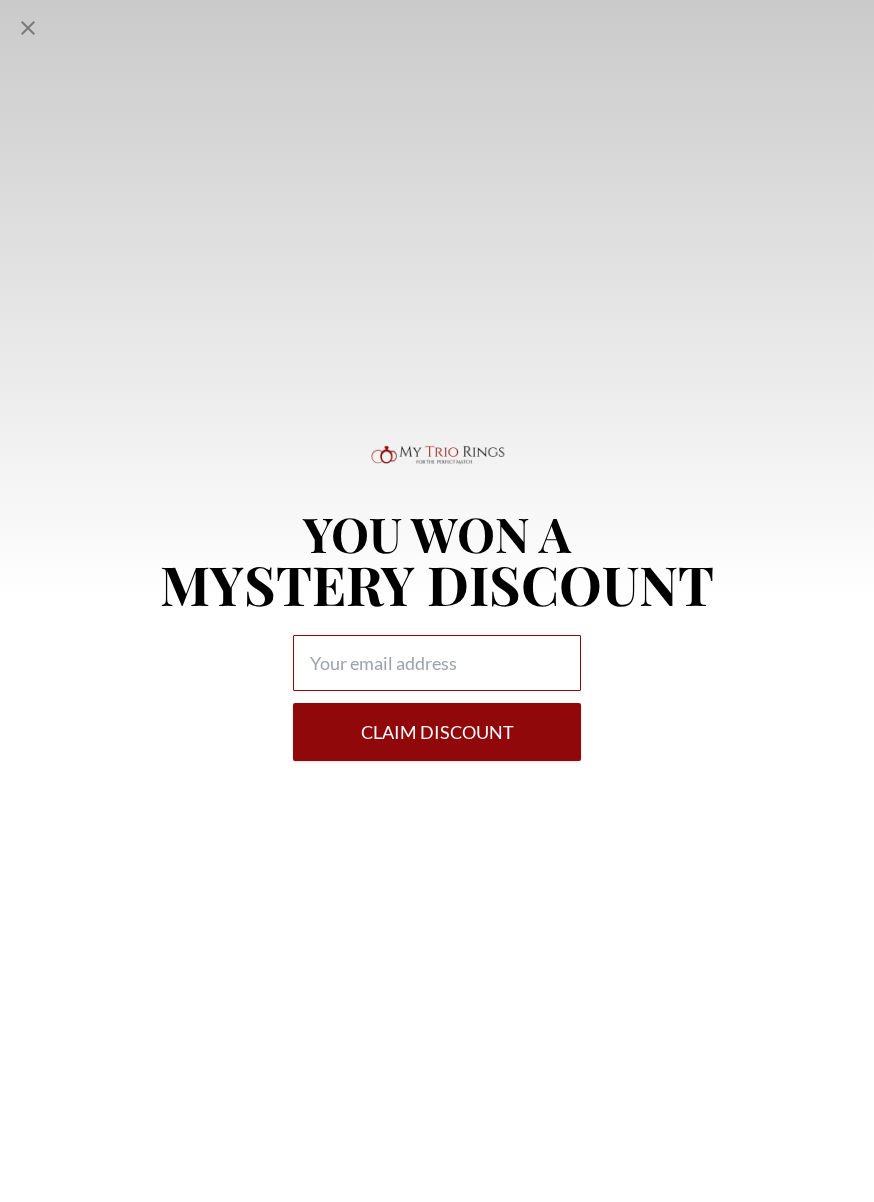 click at bounding box center (437, 663) 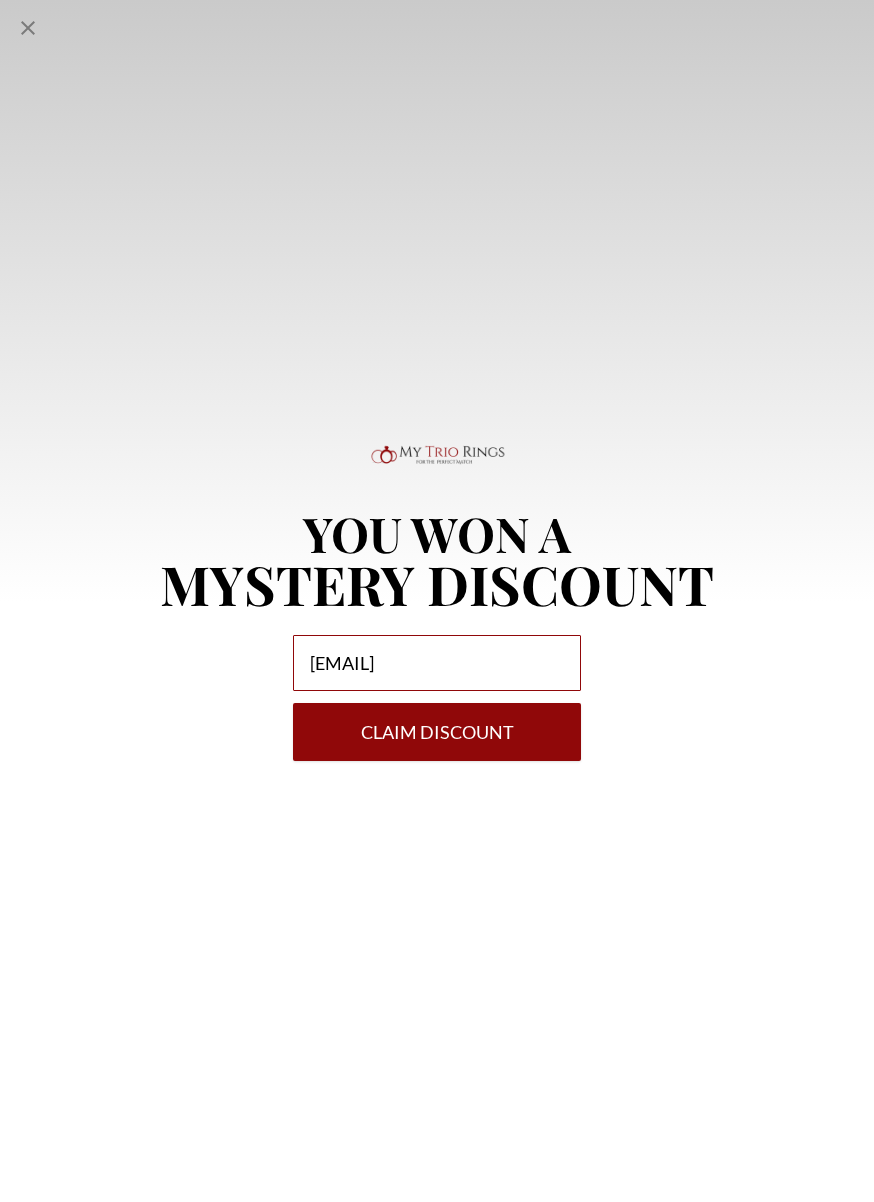 type on "nedramccollum@yahoo.com" 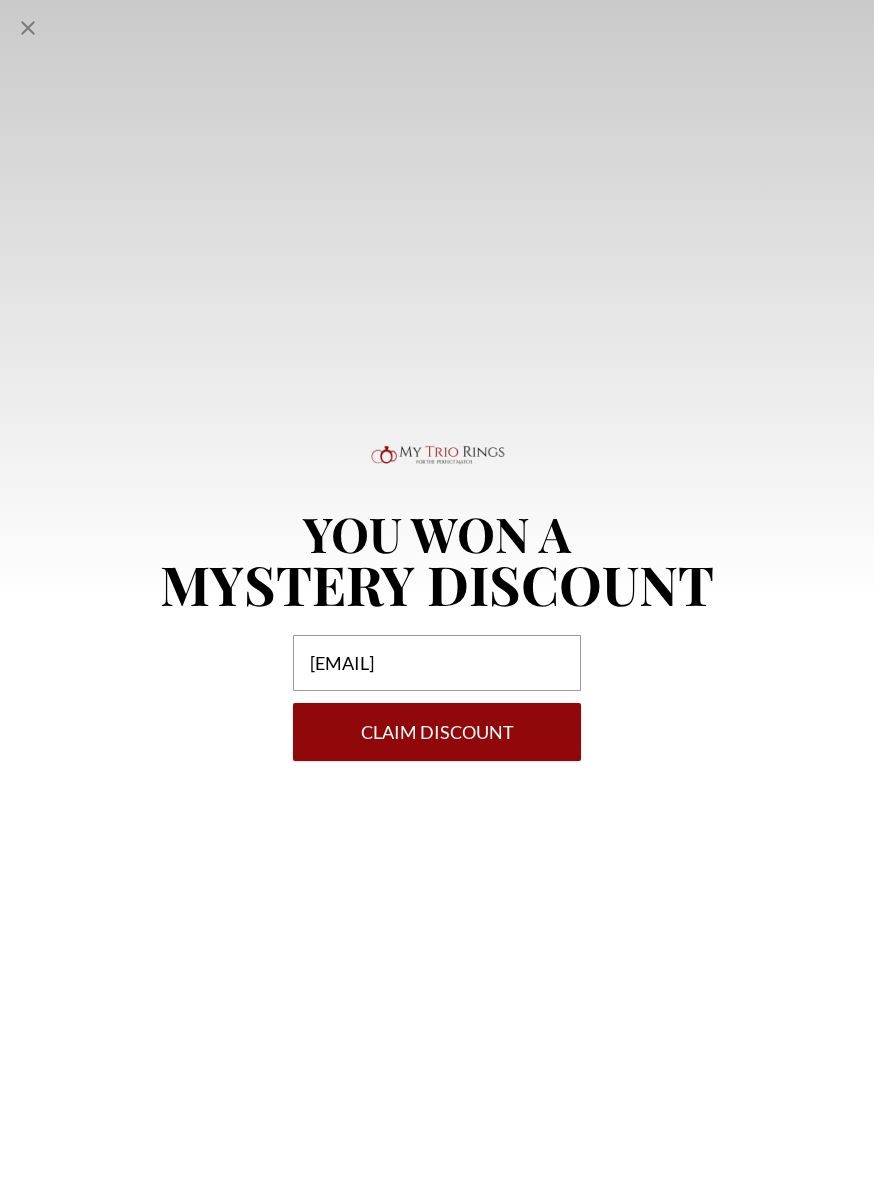 click on "Claim DISCOUNT" at bounding box center [437, 732] 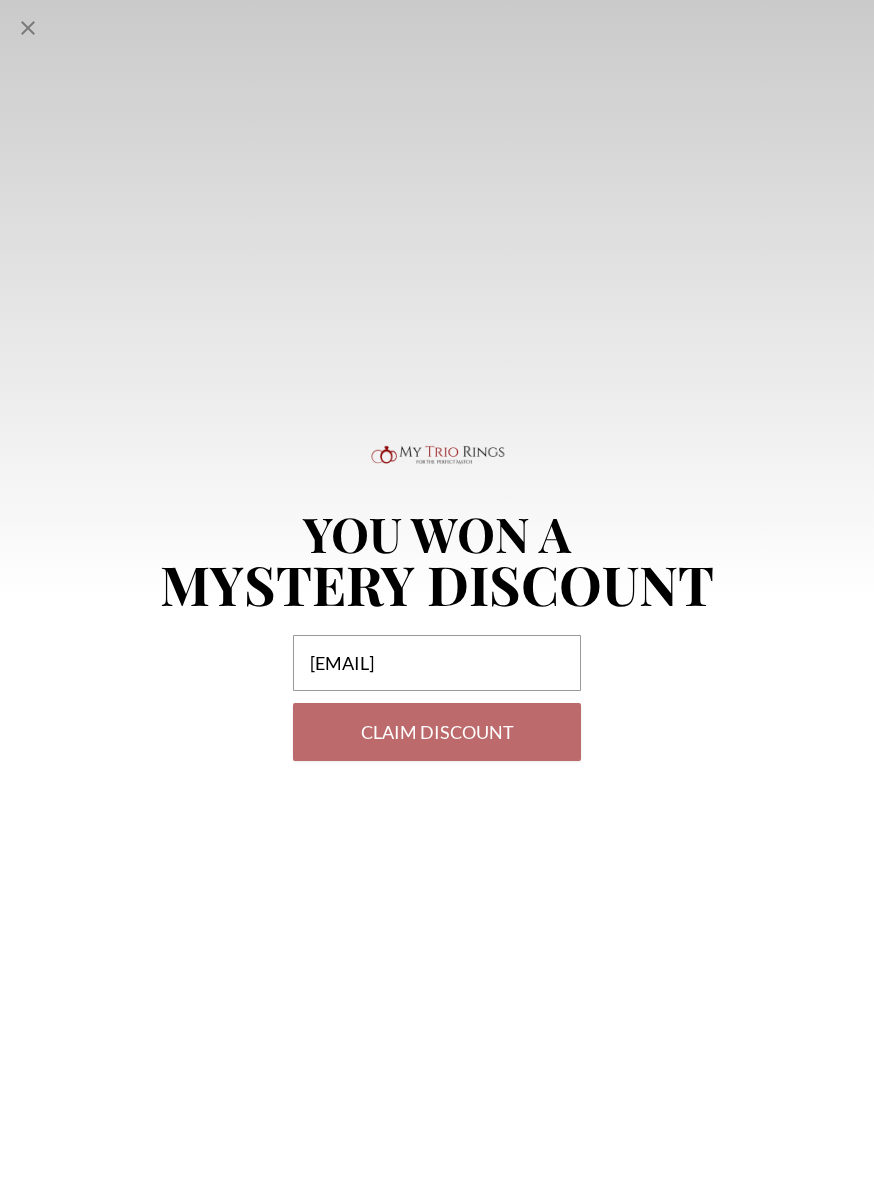 scroll, scrollTop: 729, scrollLeft: 0, axis: vertical 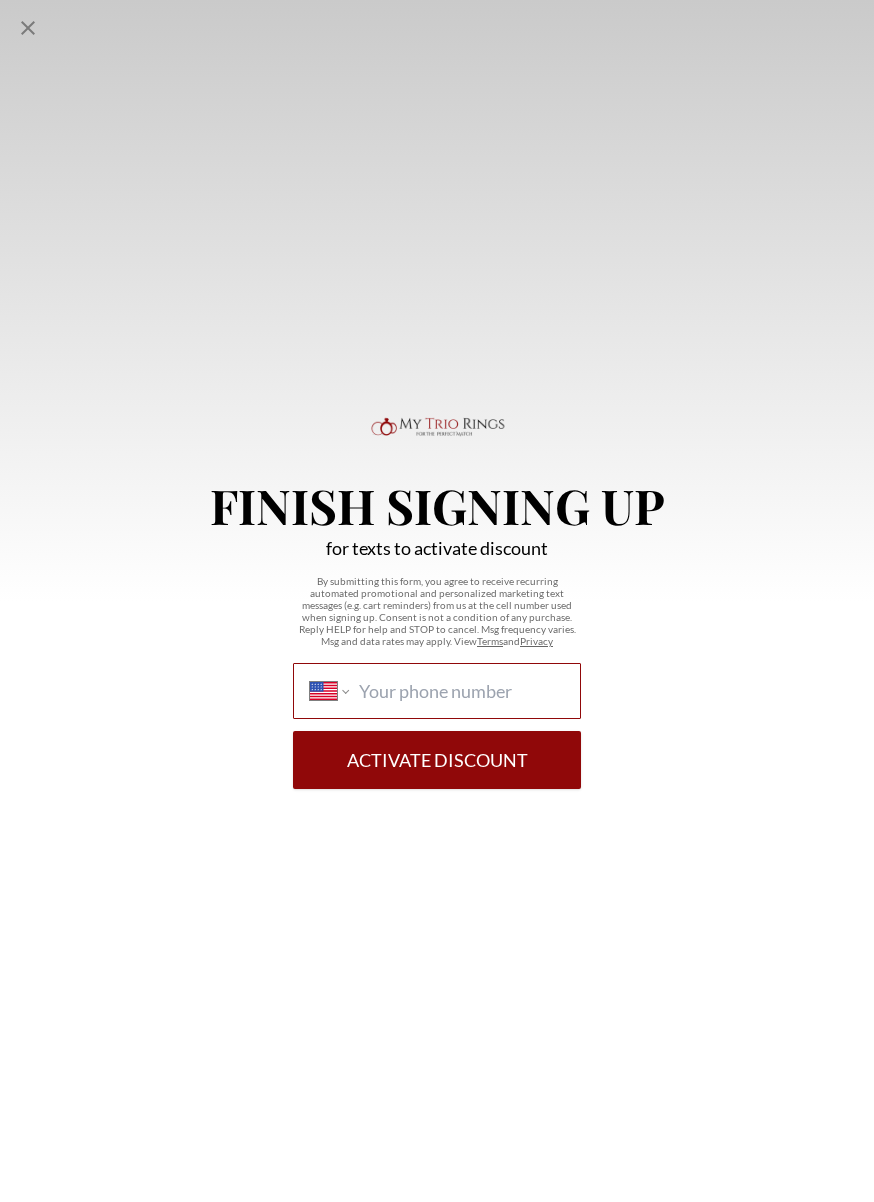 click on "International Afghanistan Åland Islands Albania Algeria American Samoa Andorra Angola Anguilla Antigua and Barbuda Argentina Armenia Aruba Ascension Island Australia Austria Azerbaijan Bahamas Bahrain Bangladesh Barbados Belarus Belgium Belize Benin Bermuda Bhutan Bolivia Bonaire, Sint Eustatius and Saba Bosnia and Herzegovina Botswana Brazil British Indian Ocean Territory Brunei Darussalam Bulgaria Burkina Faso Burundi Cambodia Cameroon Canada Cape Verde Cayman Islands Central African Republic Chad Chile China Christmas Island Cocos (Keeling) Islands Colombia Comoros Congo Congo, Democratic Republic of the Cook Islands Costa Rica Cote d'Ivoire Croatia Cuba Curaçao Cyprus Czech Republic Denmark Djibouti Dominica Dominican Republic Ecuador Egypt El Salvador Equatorial Guinea Eritrea Estonia Ethiopia Falkland Islands Faroe Islands Federated States of Micronesia Fiji Finland France French Guiana French Polynesia Gabon Gambia Georgia Germany Ghana Gibraltar Greece Greenland Grenada Guadeloupe Guam Guatemala" at bounding box center (461, 691) 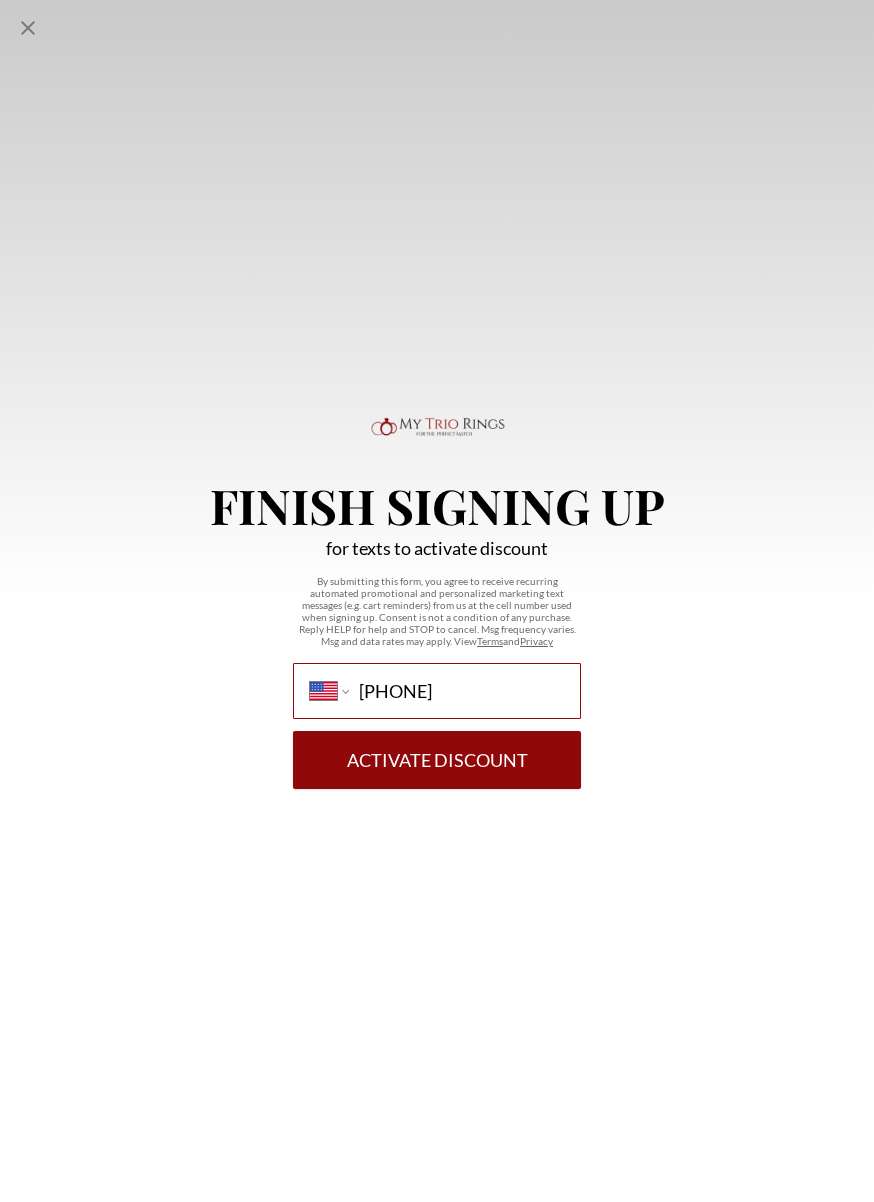 type on "(919) 637-1639" 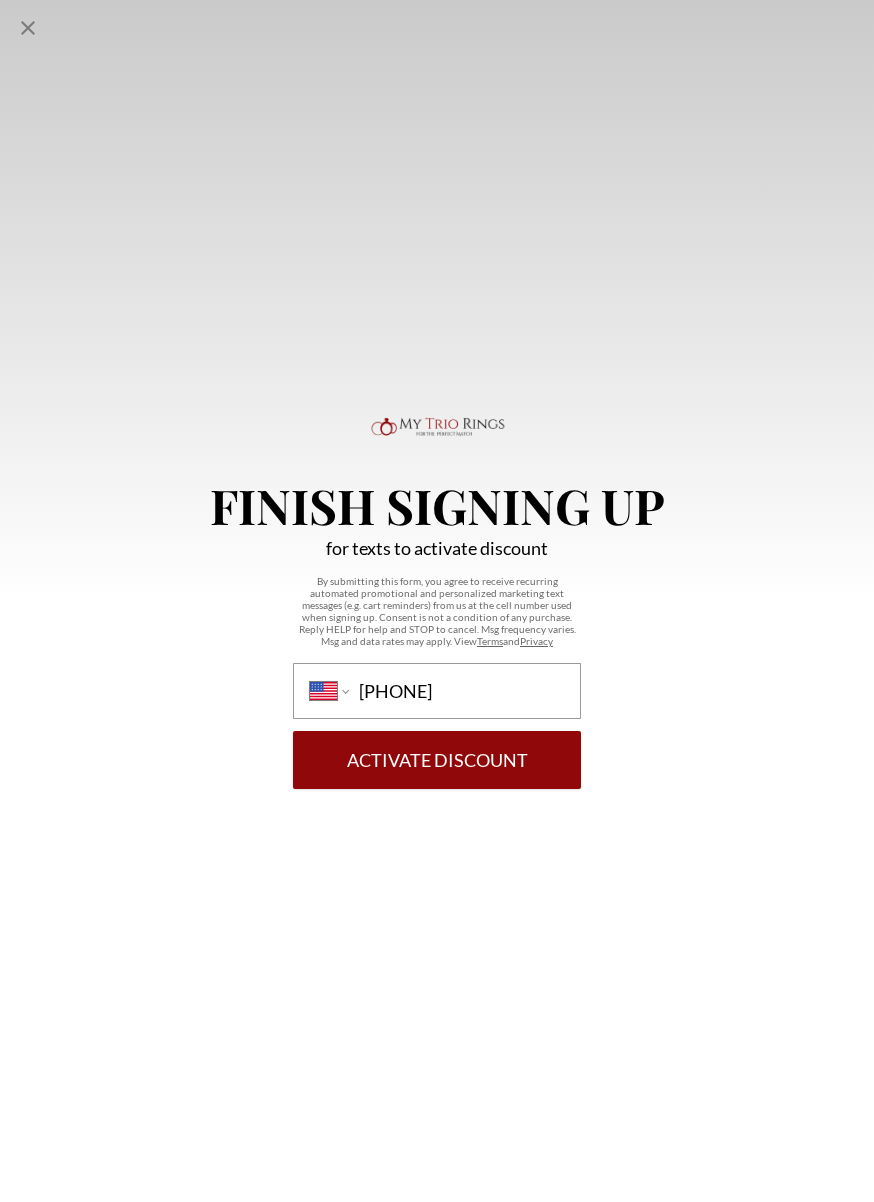 click on "Activate Discount" at bounding box center [437, 760] 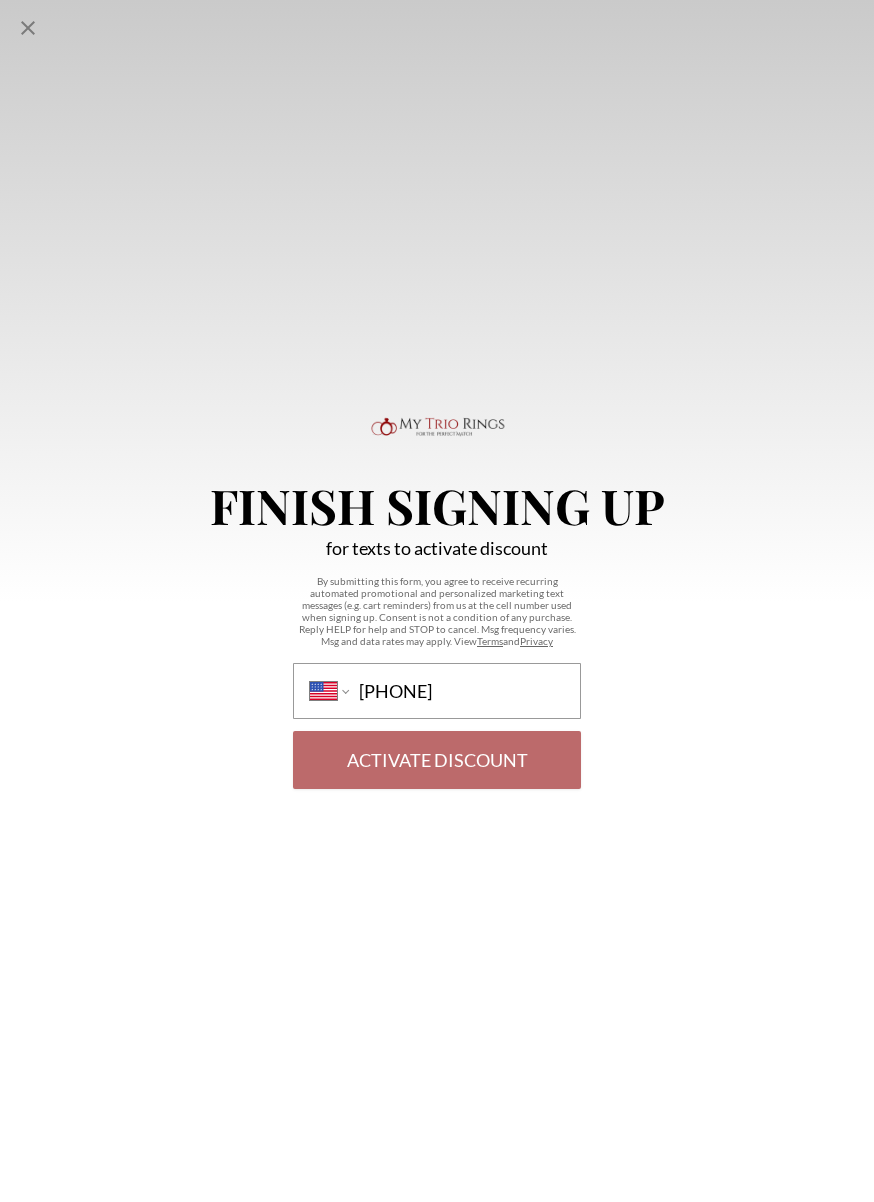 scroll, scrollTop: 729, scrollLeft: 0, axis: vertical 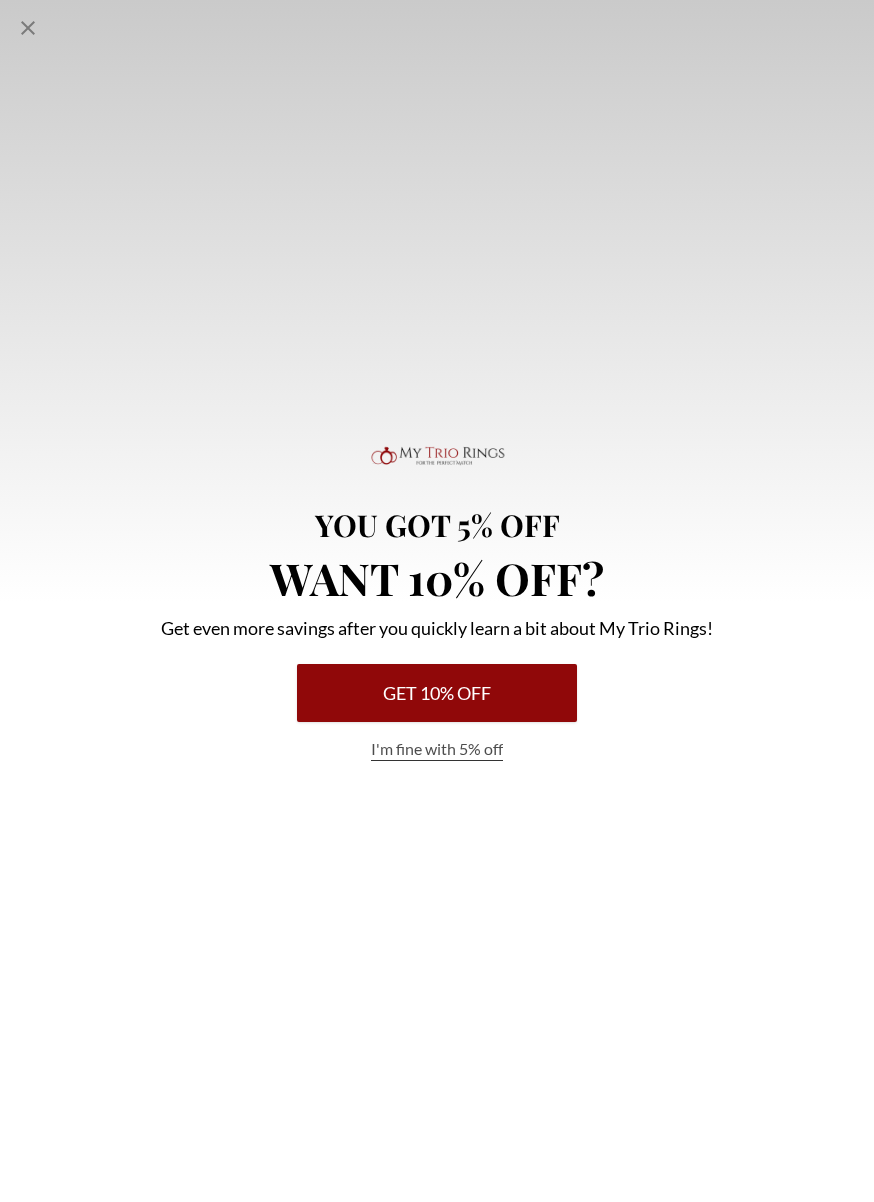 click on "I'm fine with 5% off" at bounding box center [437, 749] 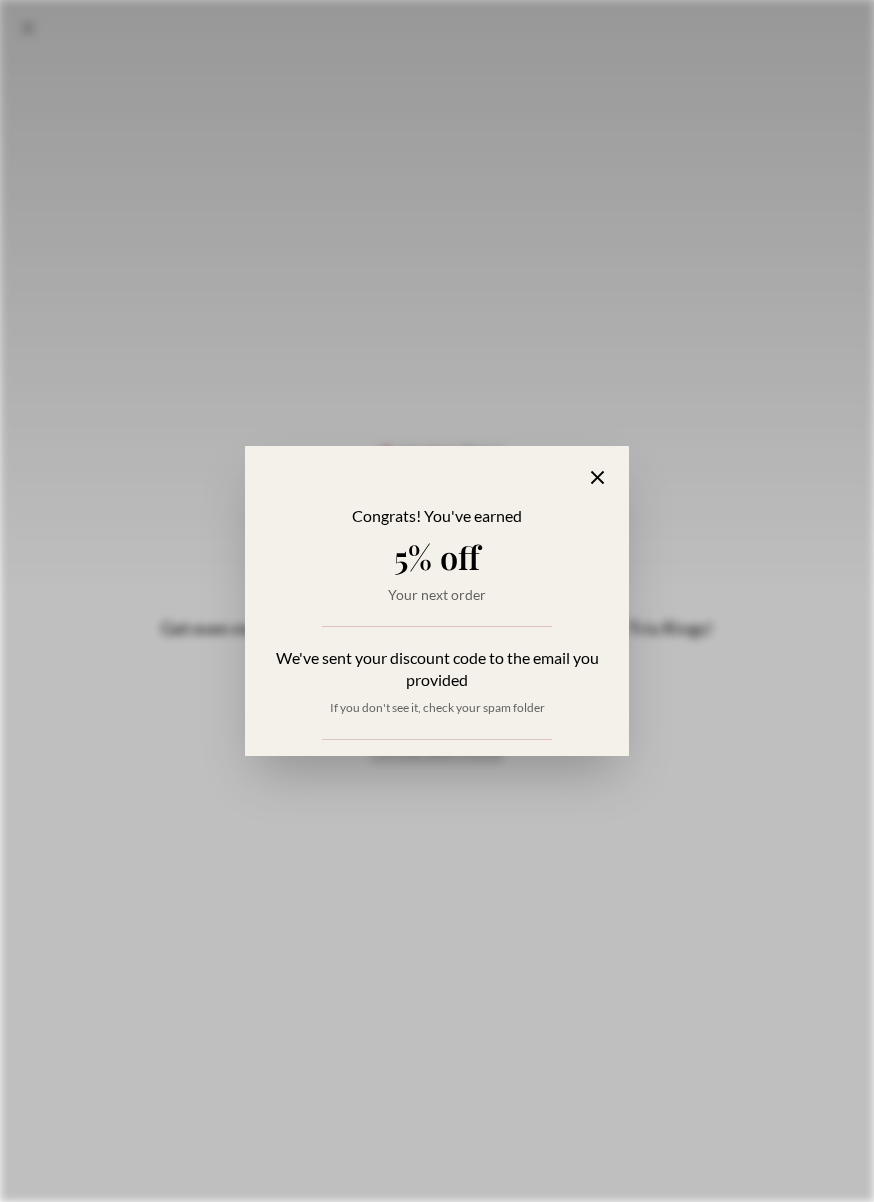 click 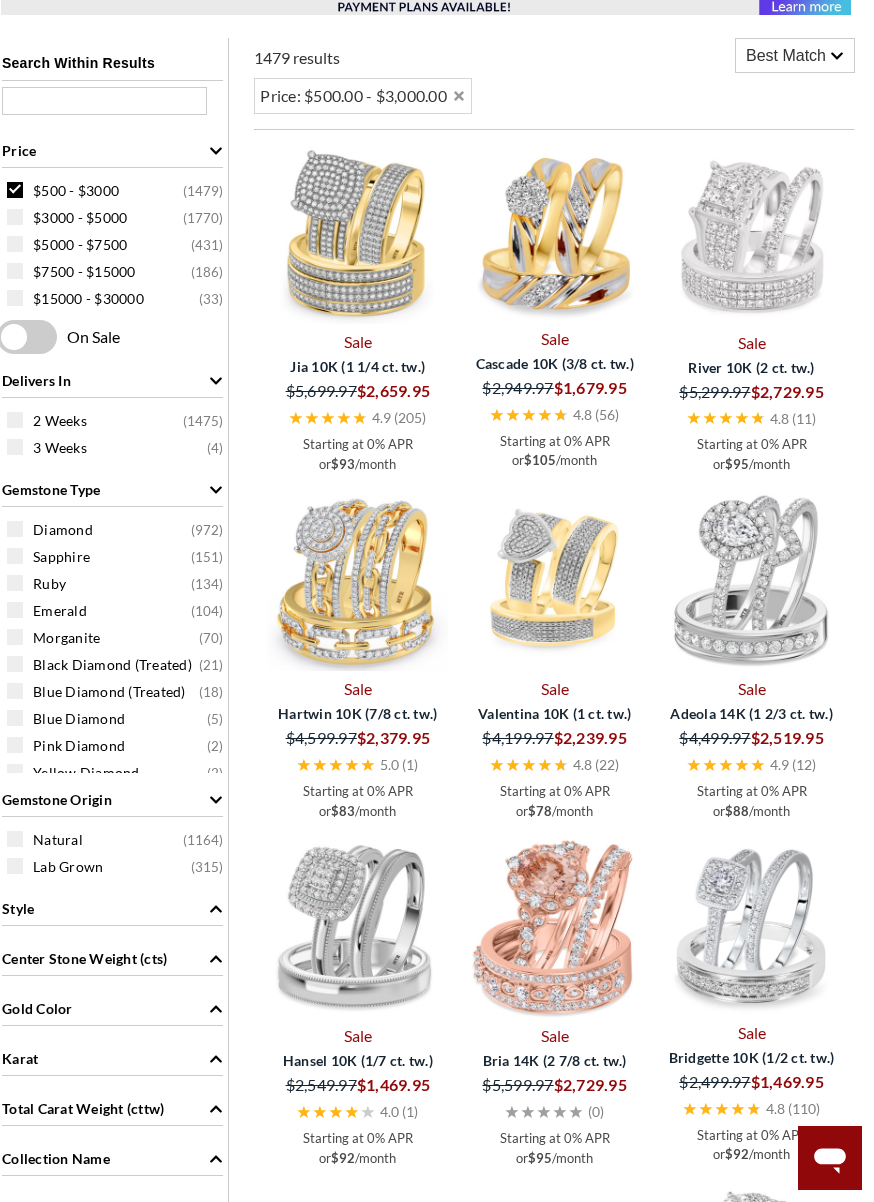 scroll, scrollTop: 822, scrollLeft: 12, axis: both 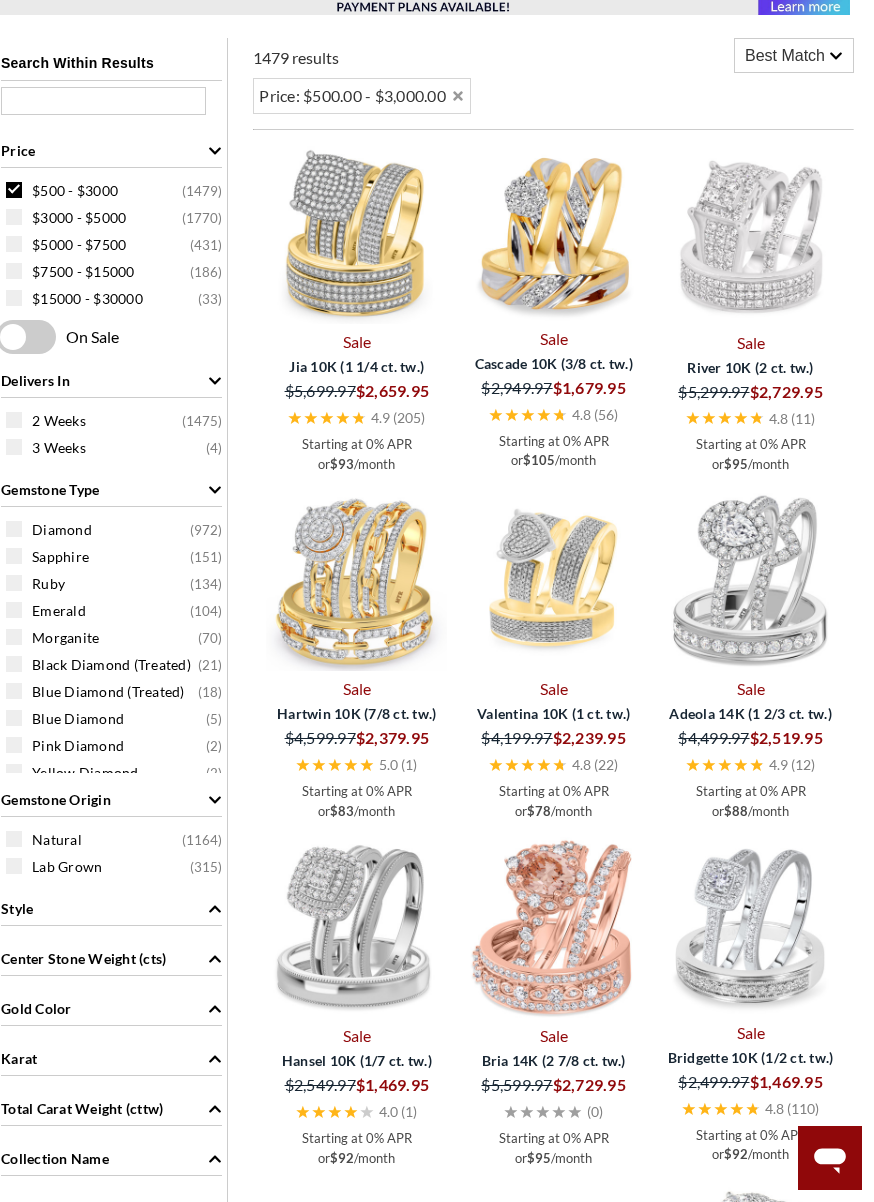 click on "Gemstone Origin" at bounding box center (111, 798) 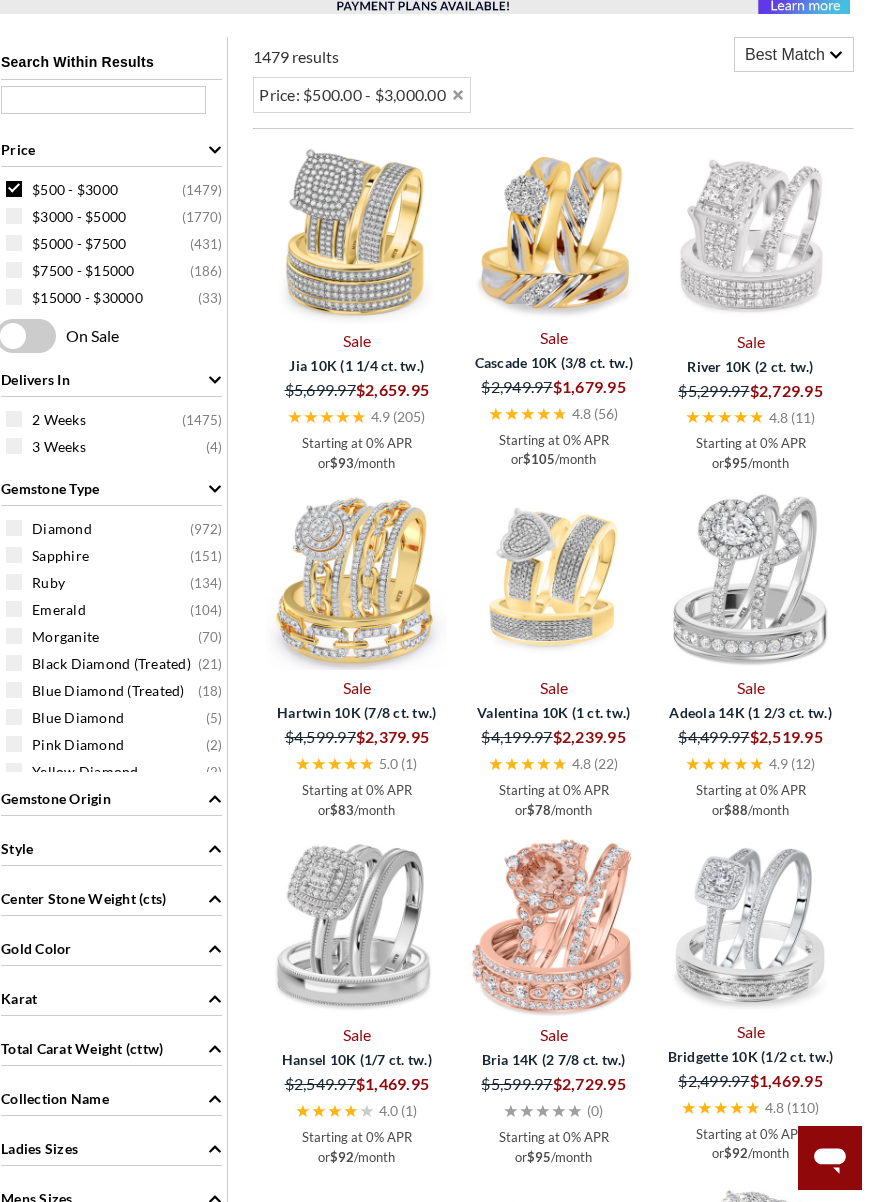scroll, scrollTop: 0, scrollLeft: 0, axis: both 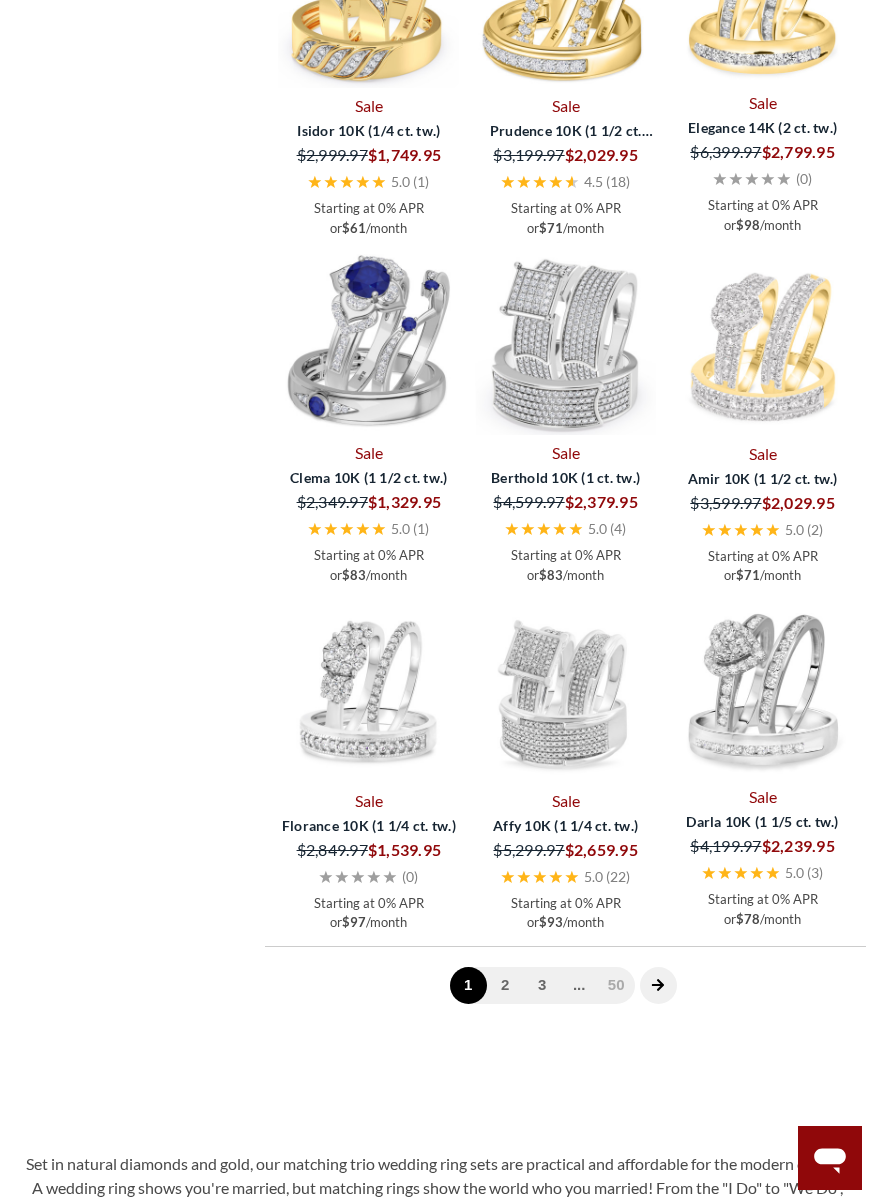 click 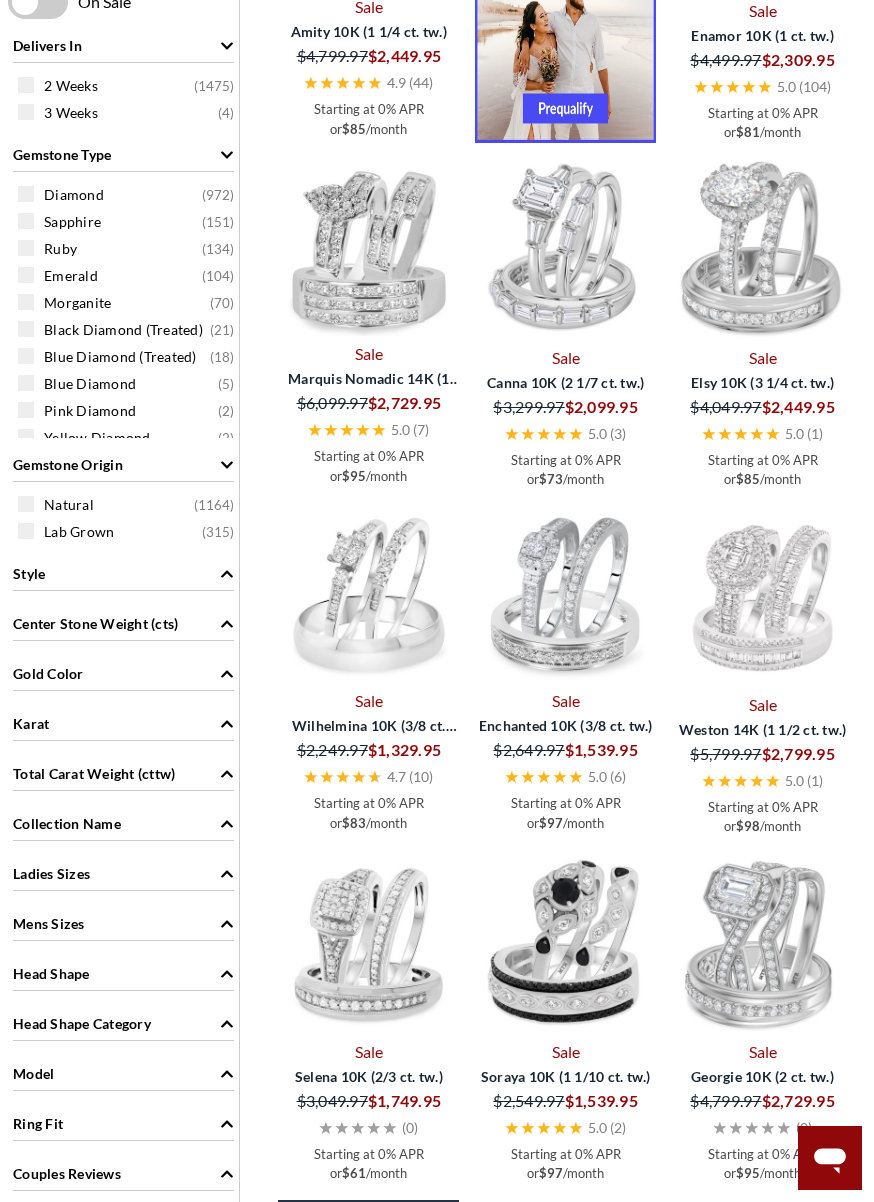 scroll, scrollTop: 1169, scrollLeft: 0, axis: vertical 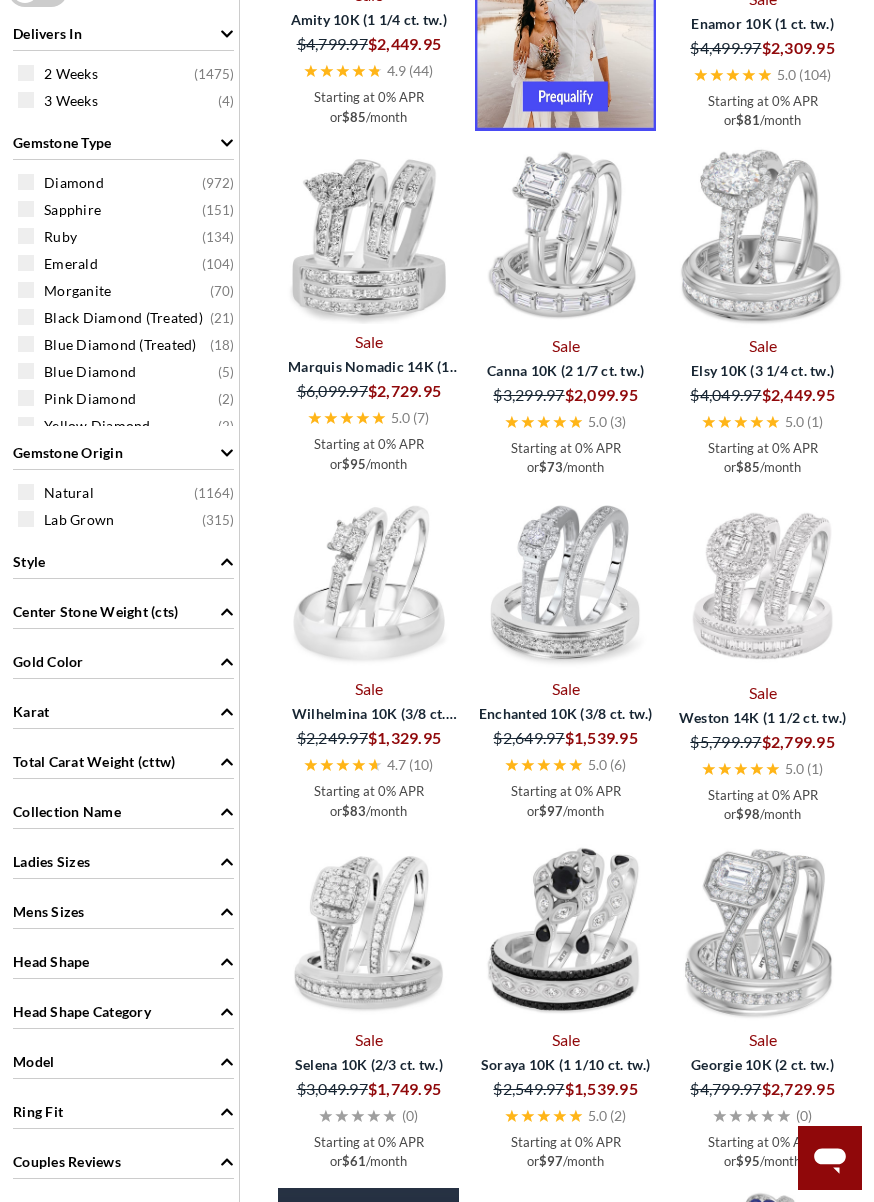 click on "Ladies Sizes" at bounding box center (51, 861) 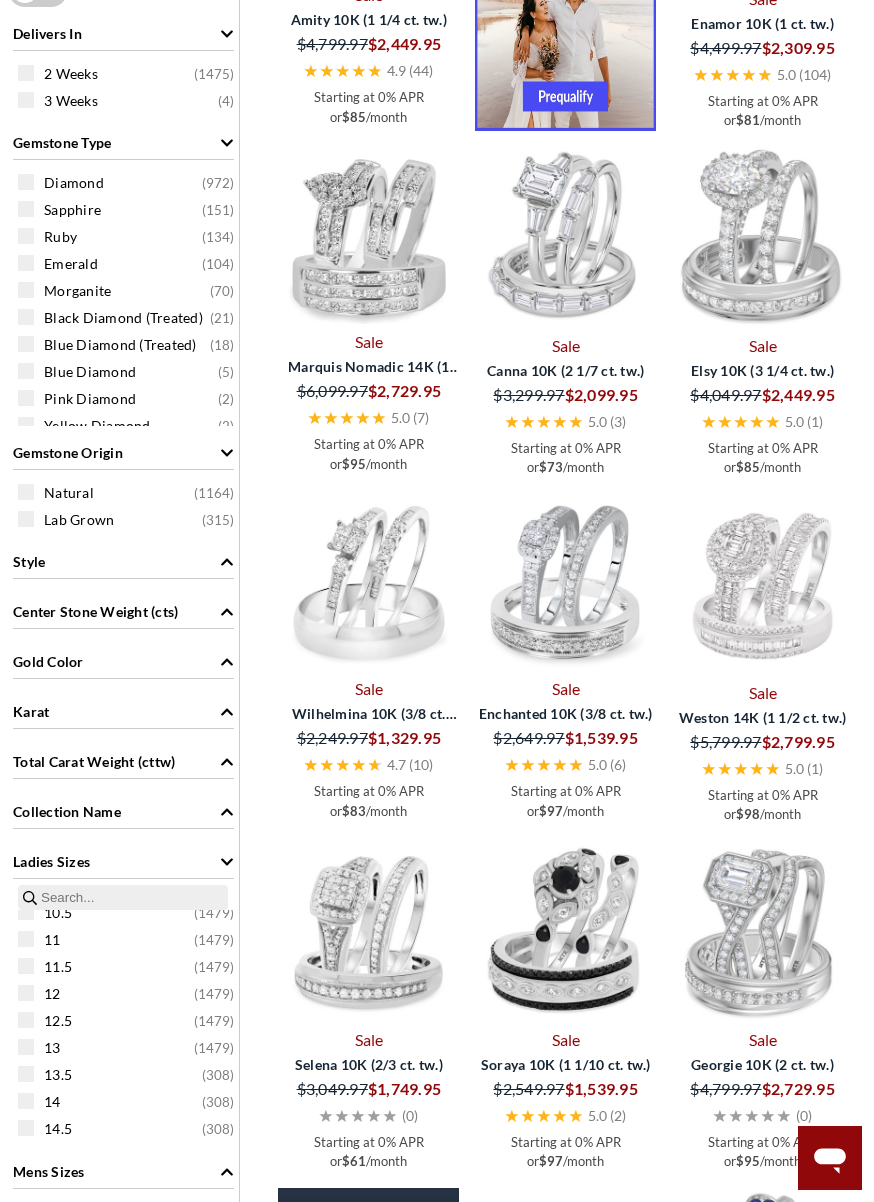 scroll, scrollTop: 569, scrollLeft: 0, axis: vertical 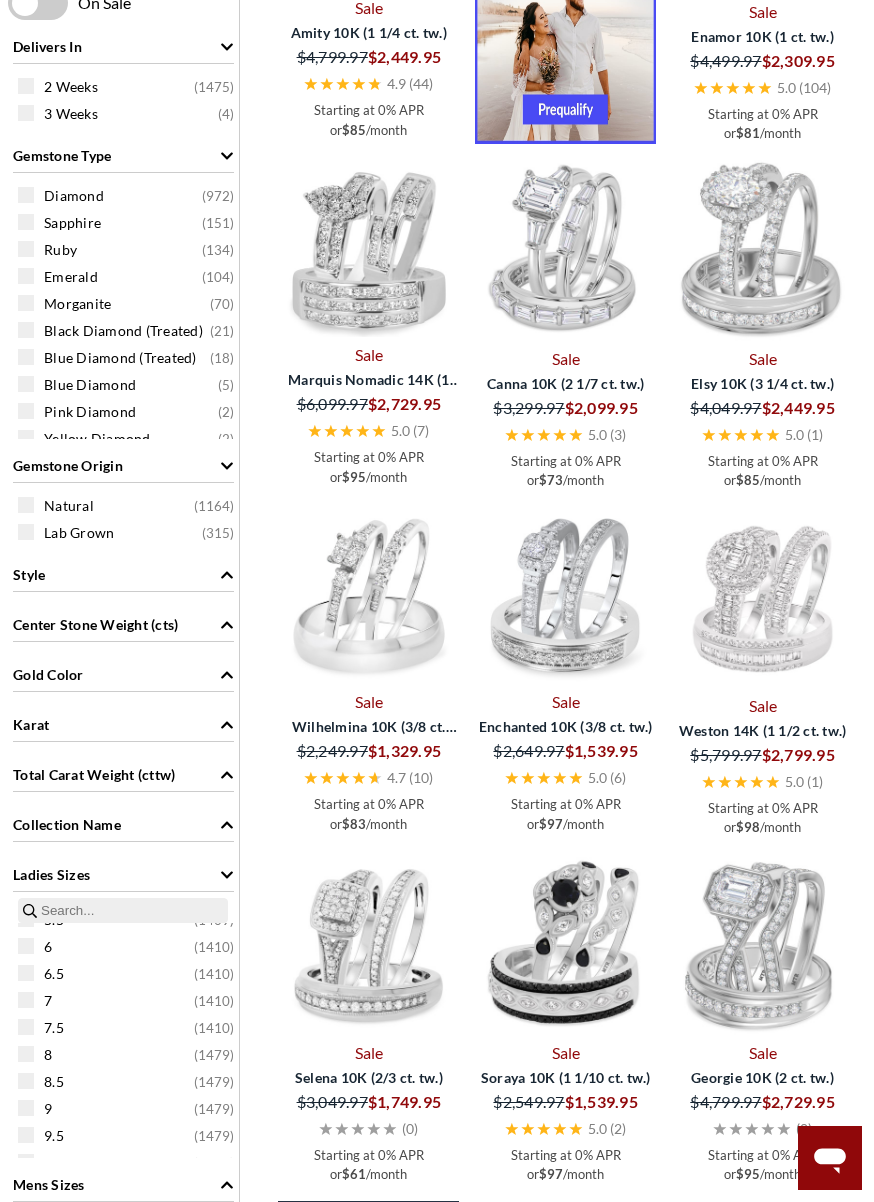 click on "7.5   ( 1410 )" at bounding box center (128, 1027) 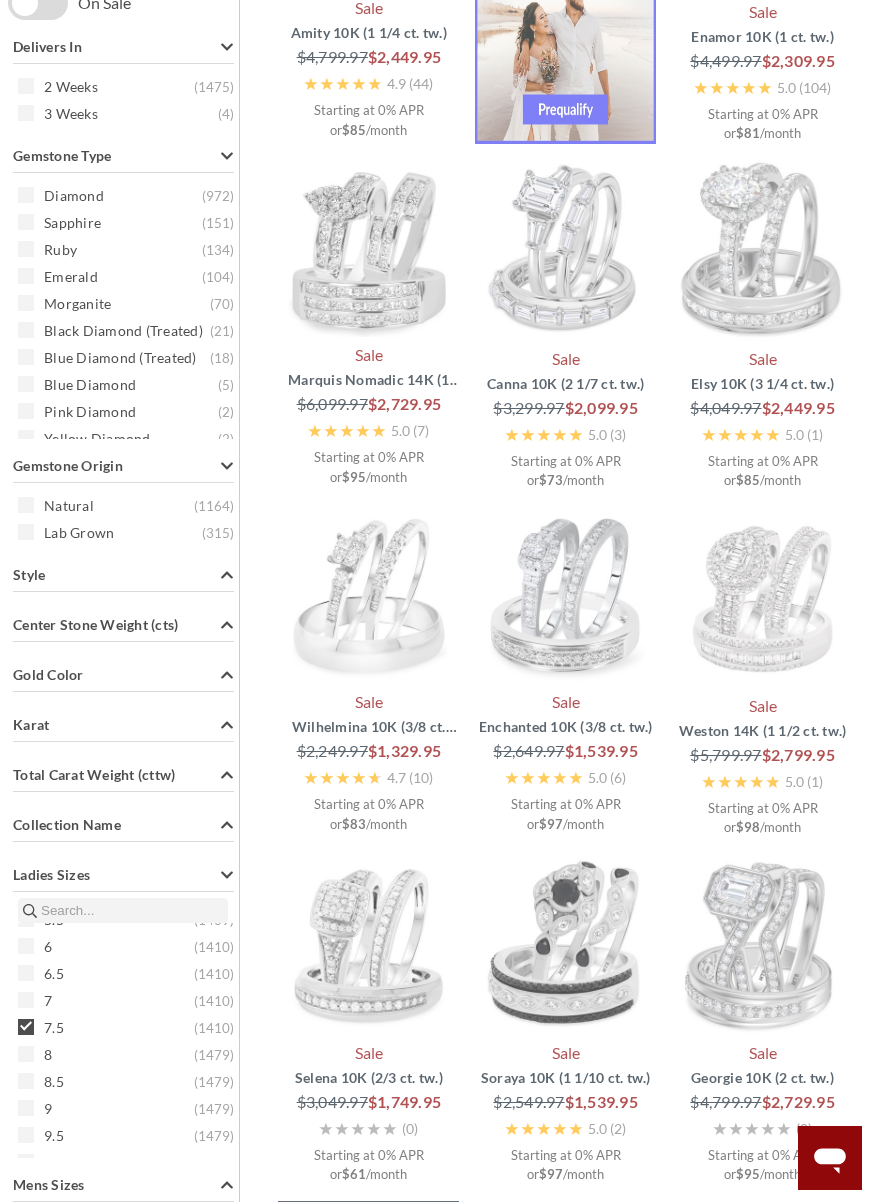 scroll, scrollTop: 837, scrollLeft: 0, axis: vertical 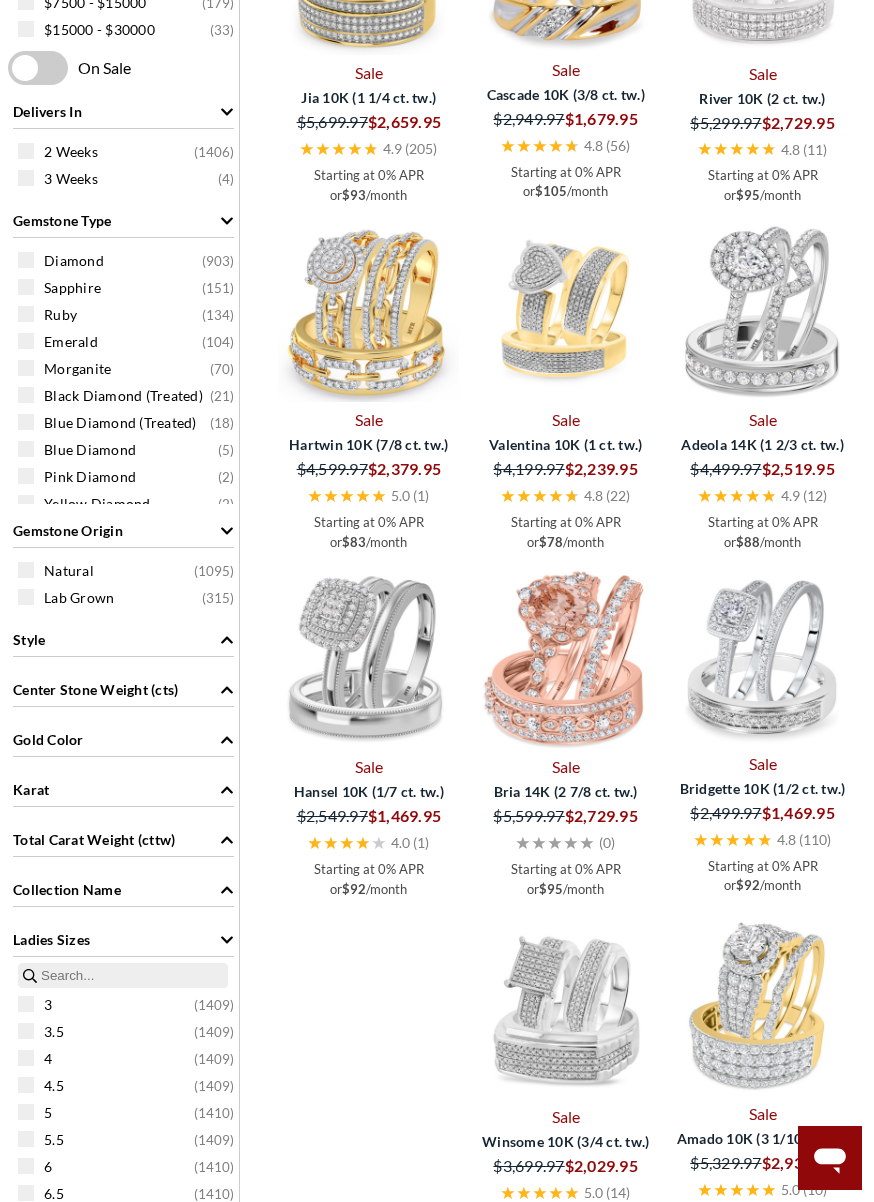 click 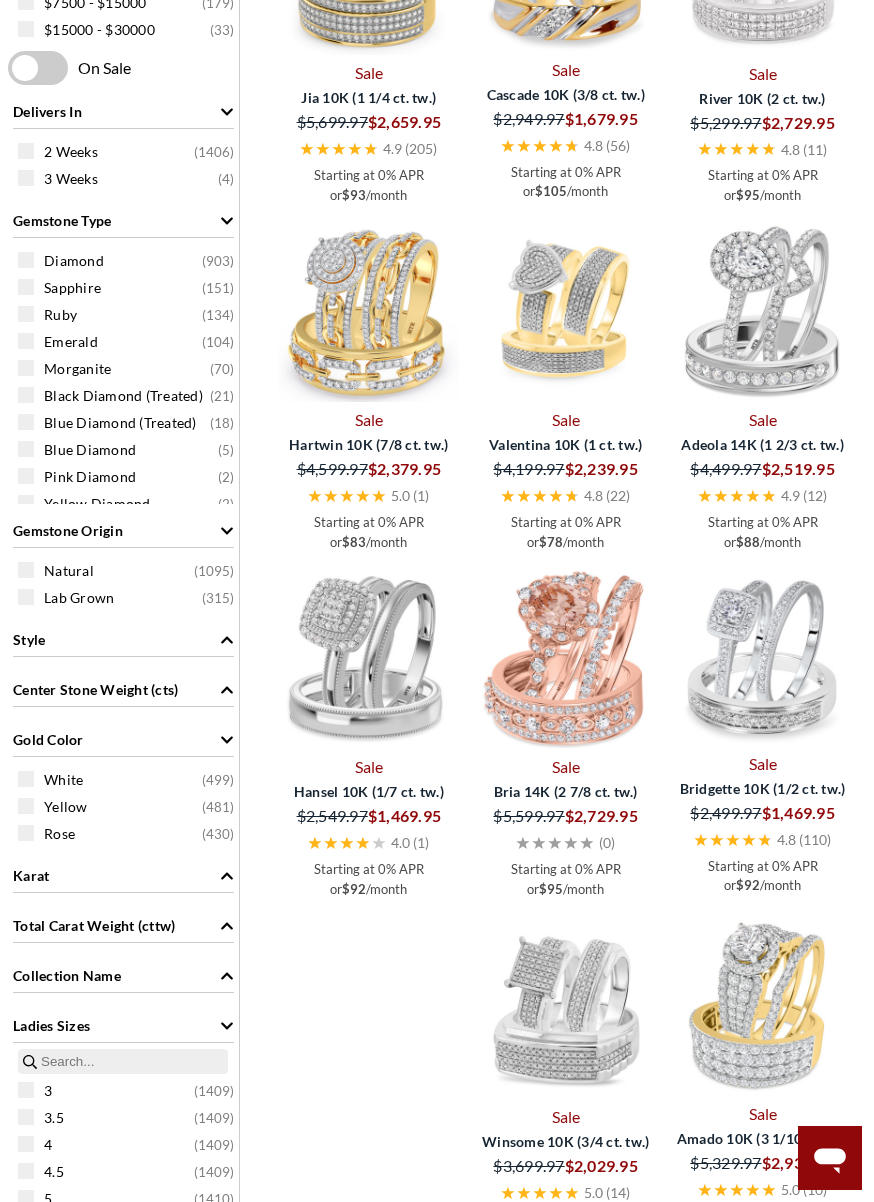 scroll, scrollTop: 1091, scrollLeft: 0, axis: vertical 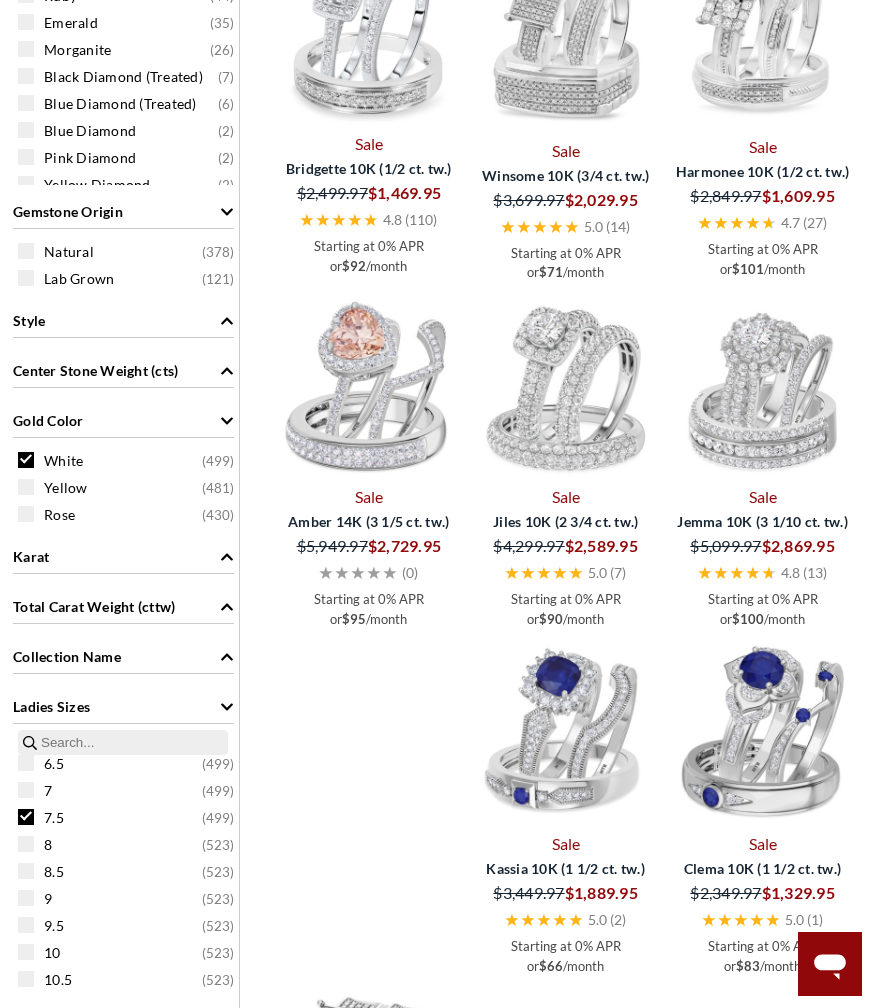 click on "8   ( 523 )" at bounding box center [128, 844] 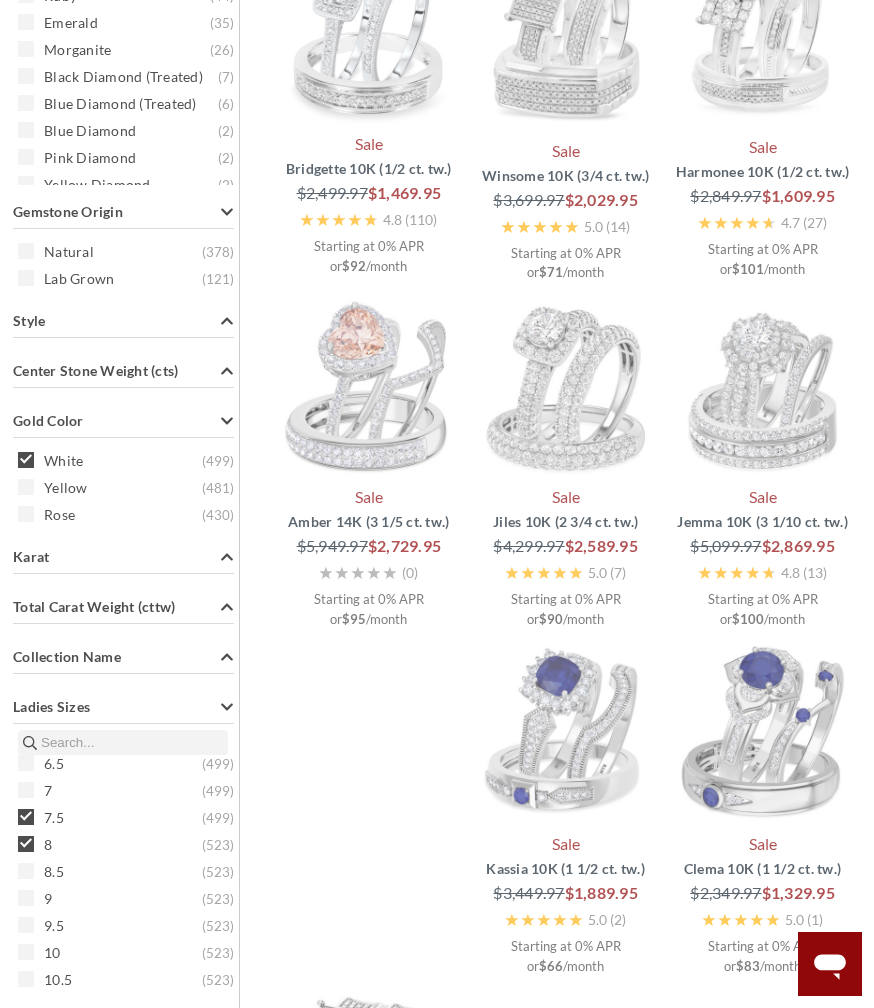 scroll, scrollTop: 836, scrollLeft: 0, axis: vertical 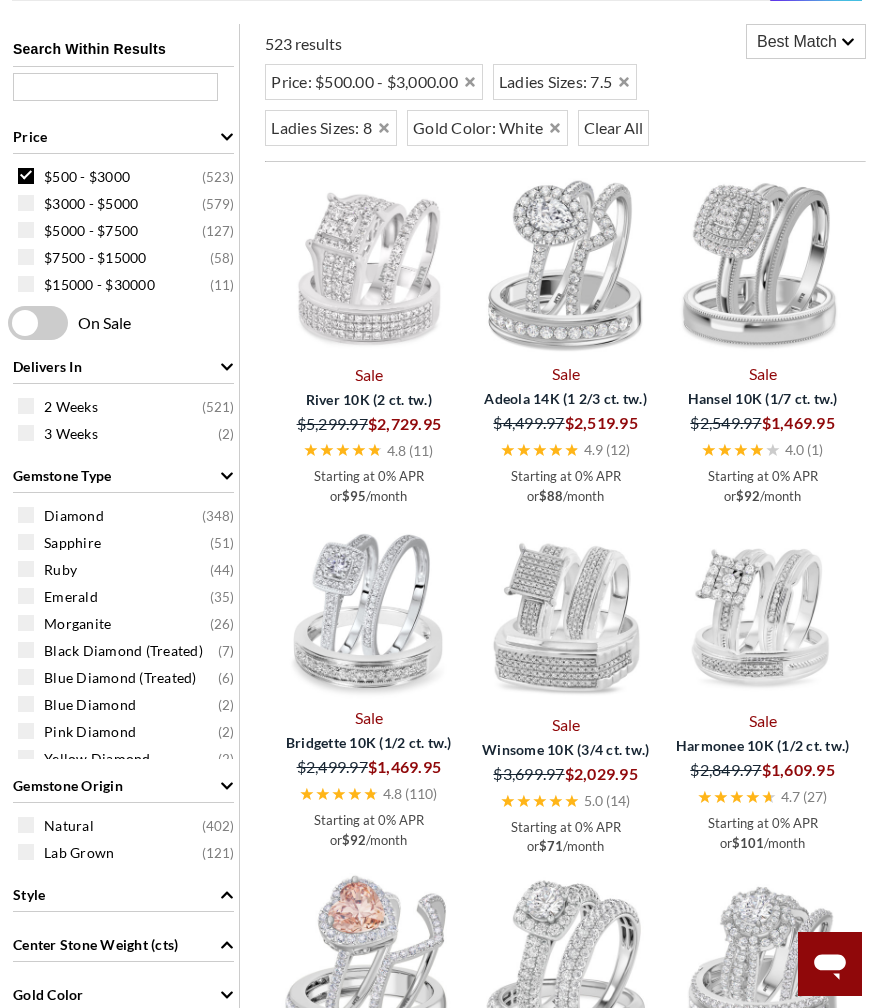 click 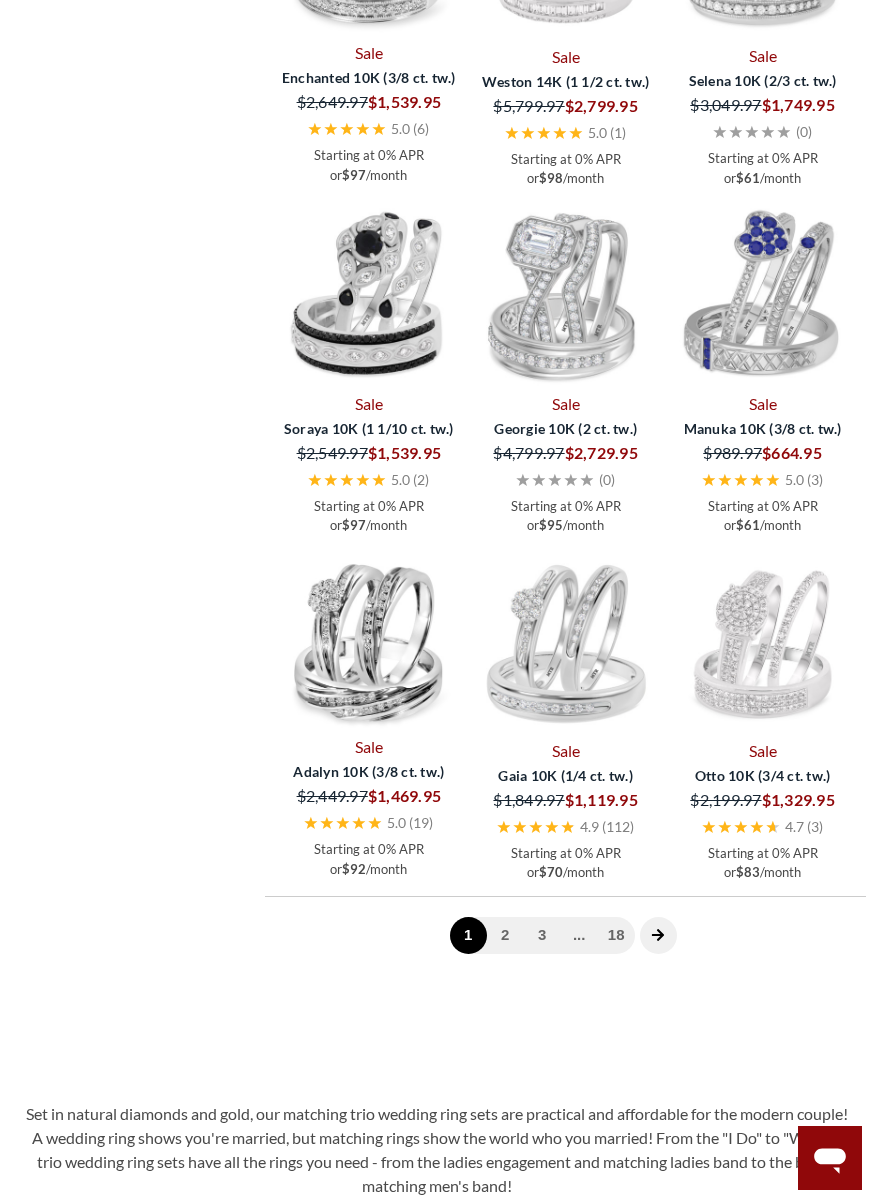 click 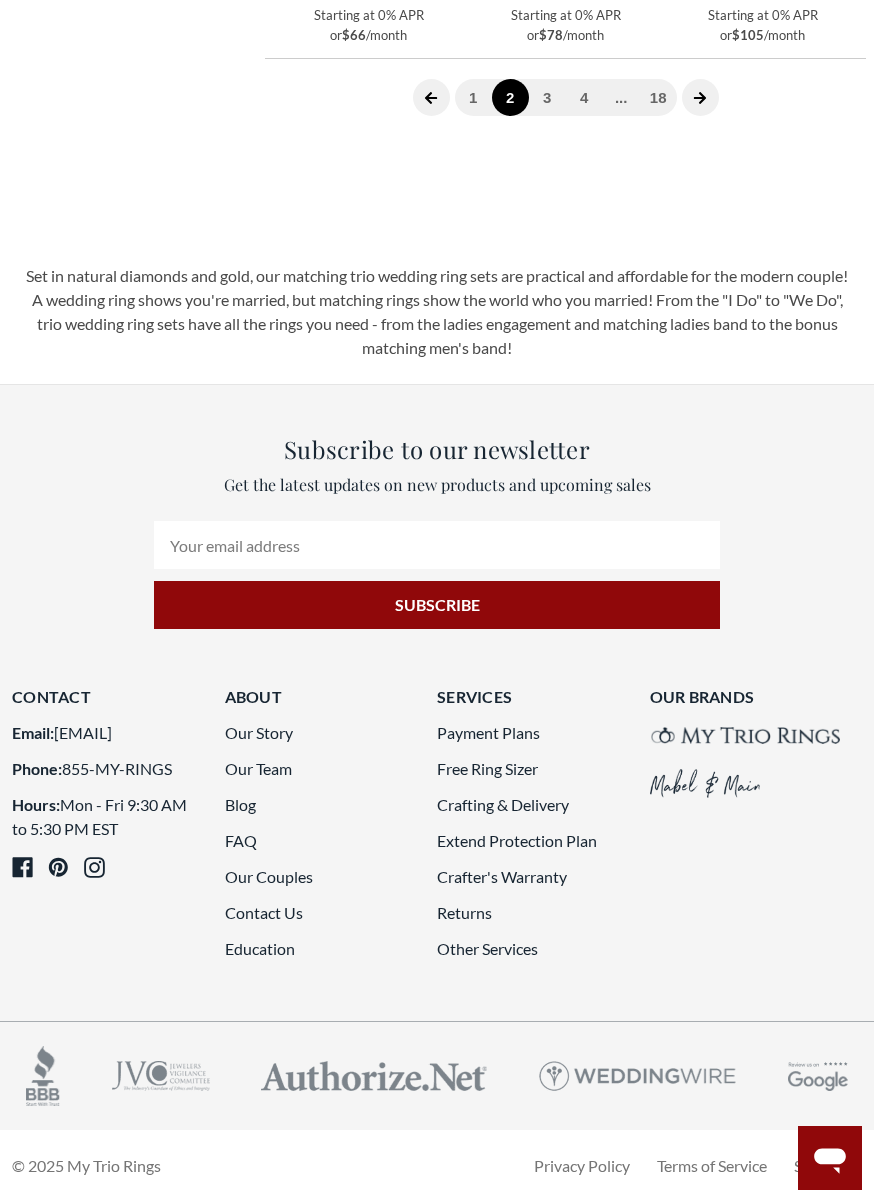 scroll, scrollTop: 3528, scrollLeft: 0, axis: vertical 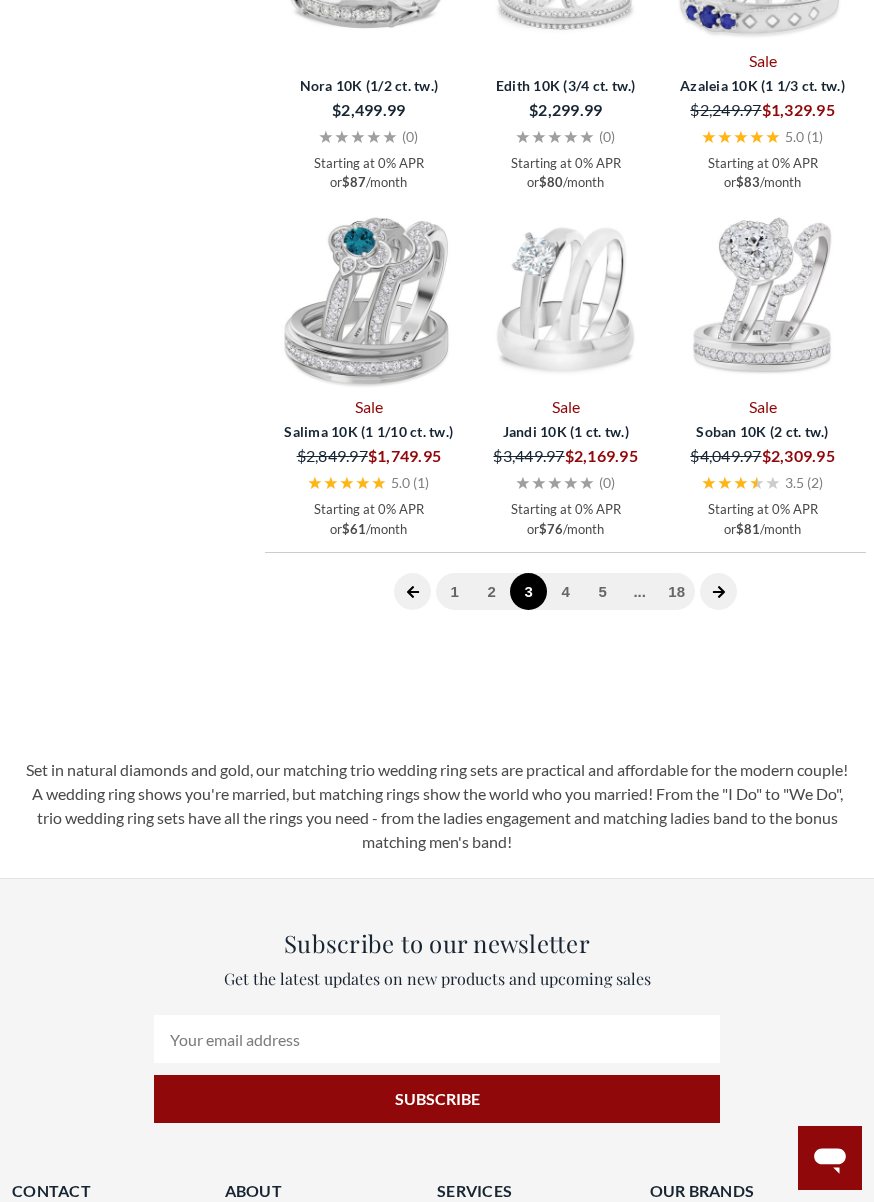 click 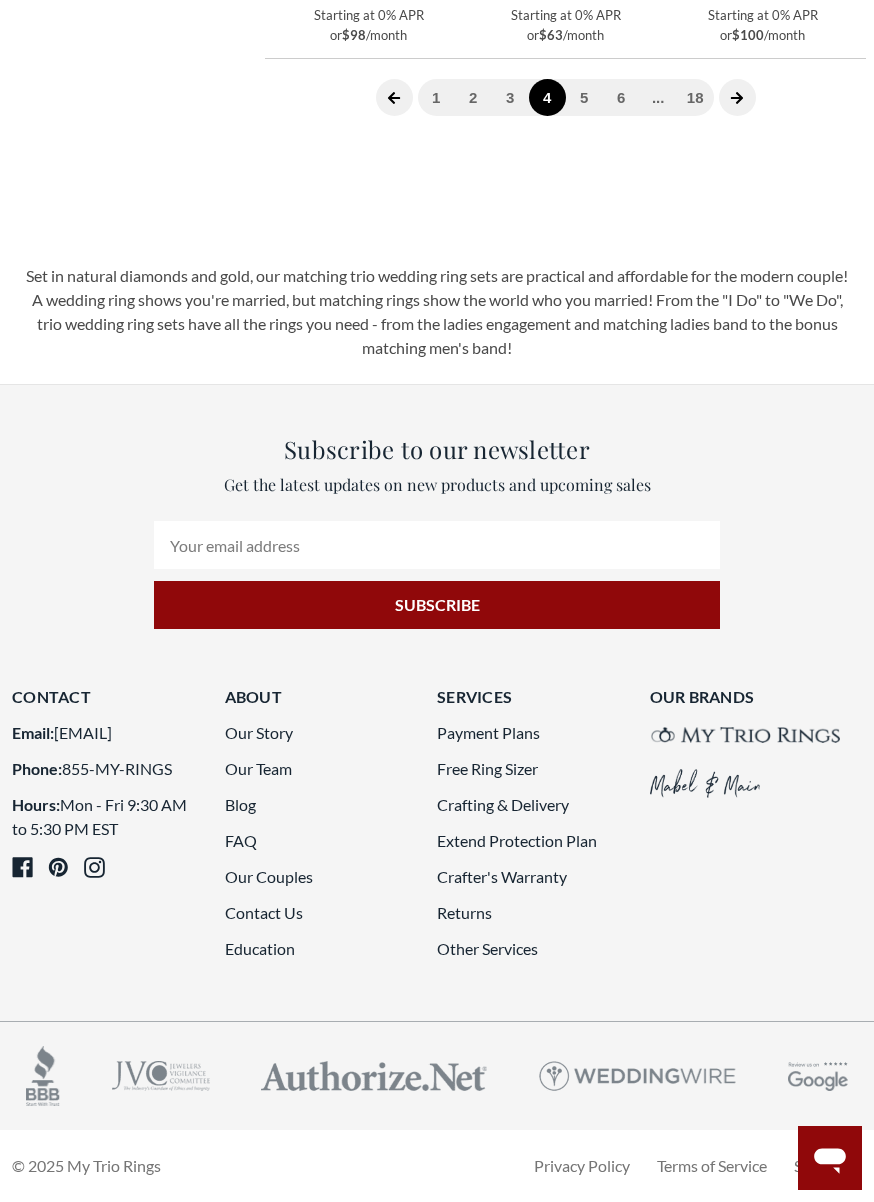 scroll, scrollTop: 3596, scrollLeft: 0, axis: vertical 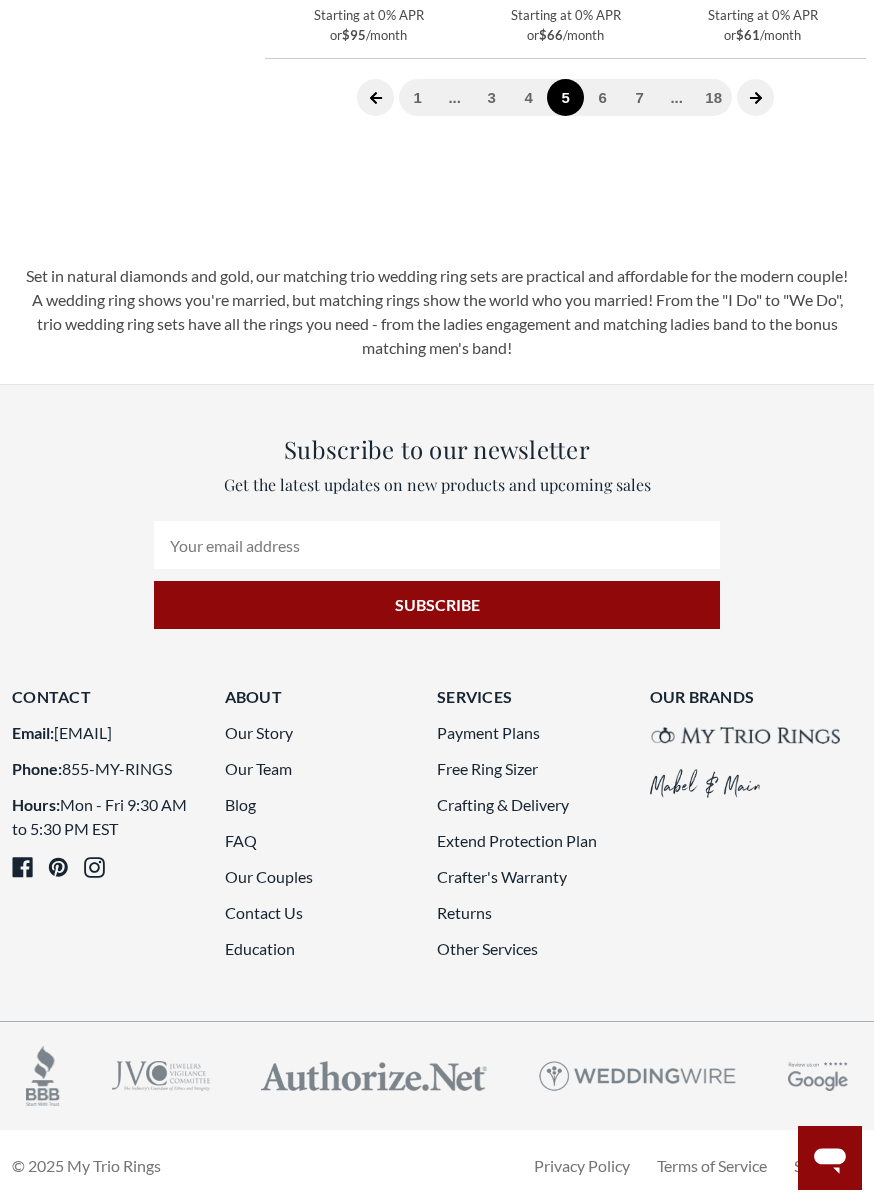 click 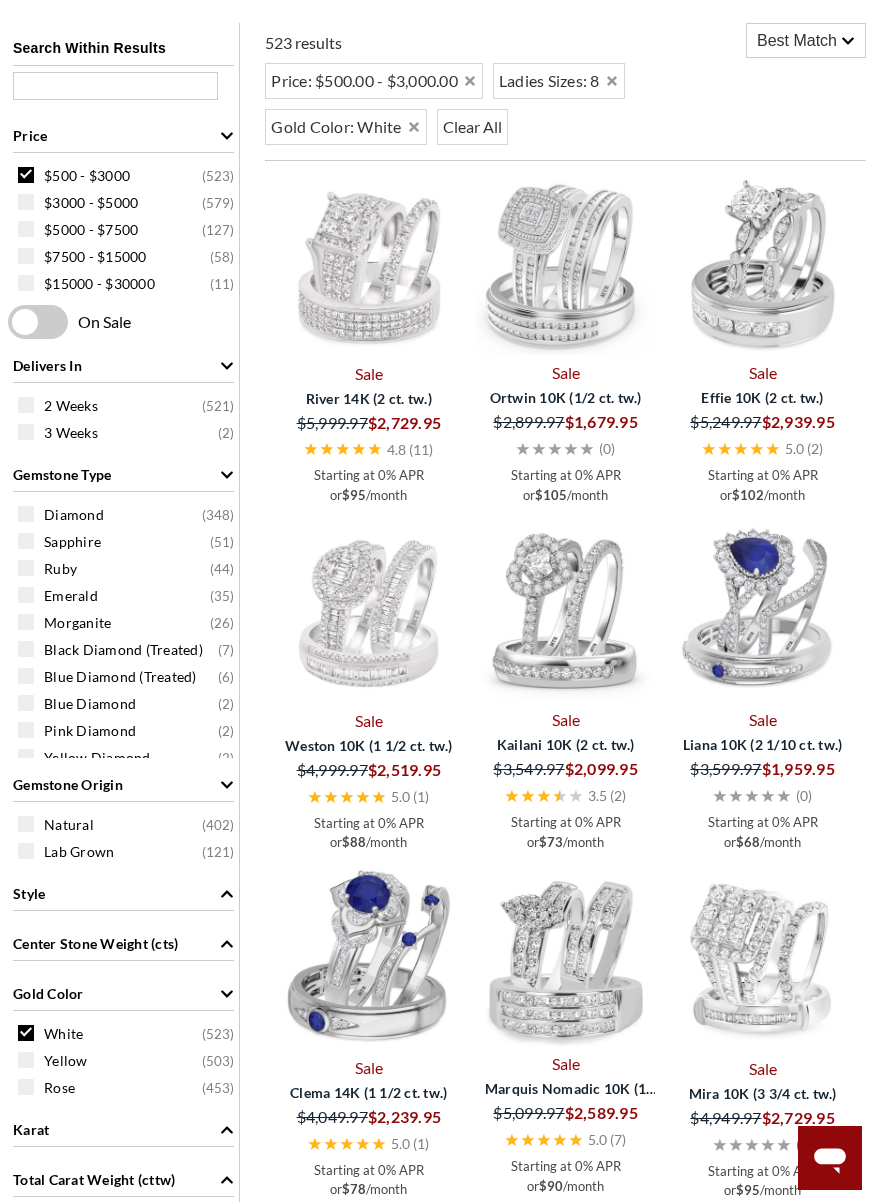 click on "Diamond   ( 348 )" at bounding box center (128, 514) 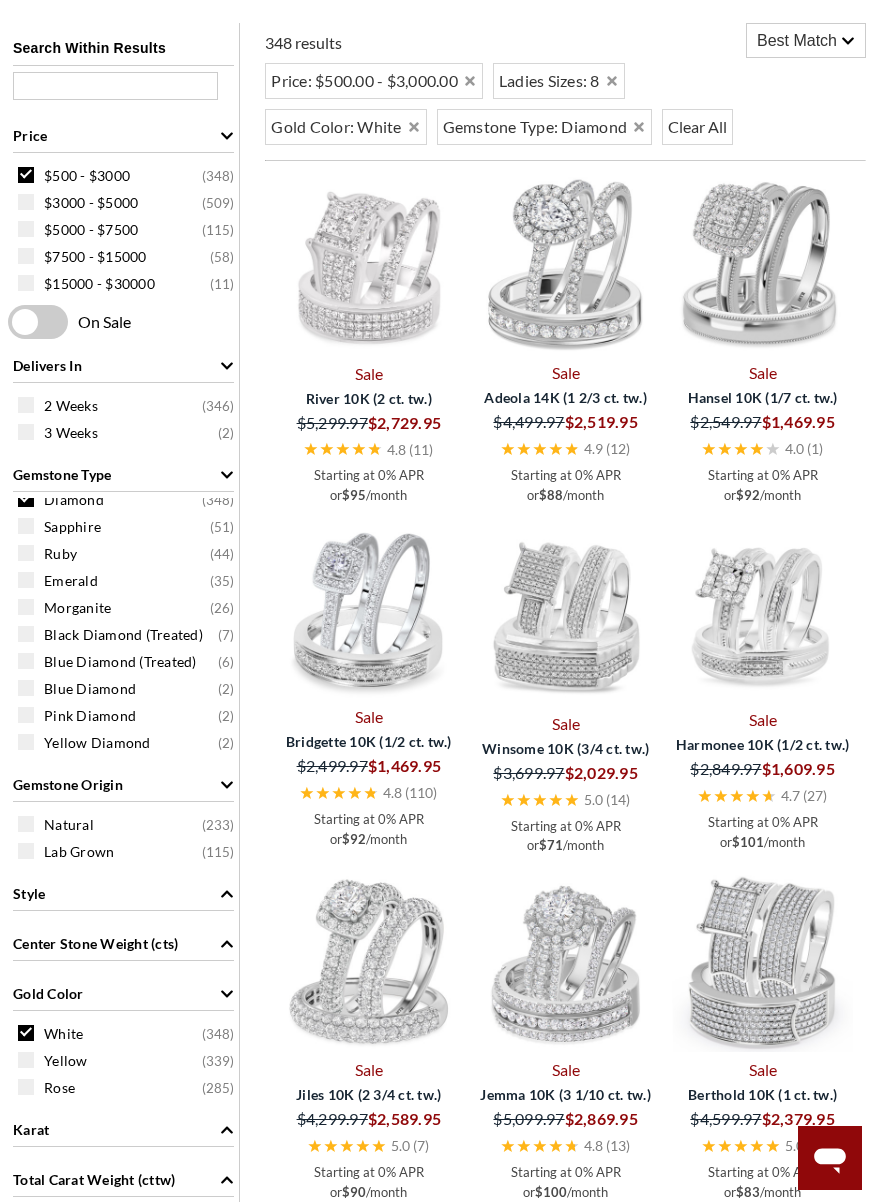 scroll, scrollTop: 15, scrollLeft: 0, axis: vertical 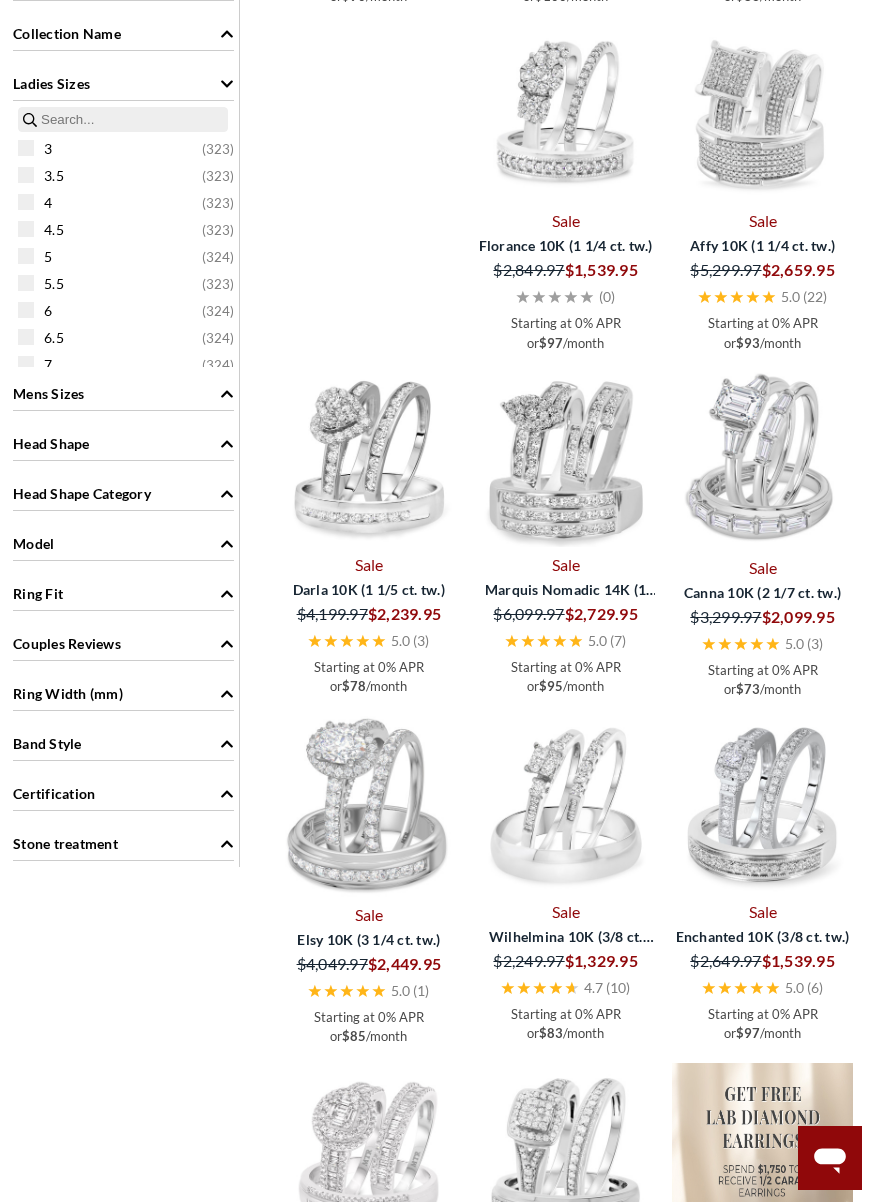 click on "Ring Fit" at bounding box center (38, 593) 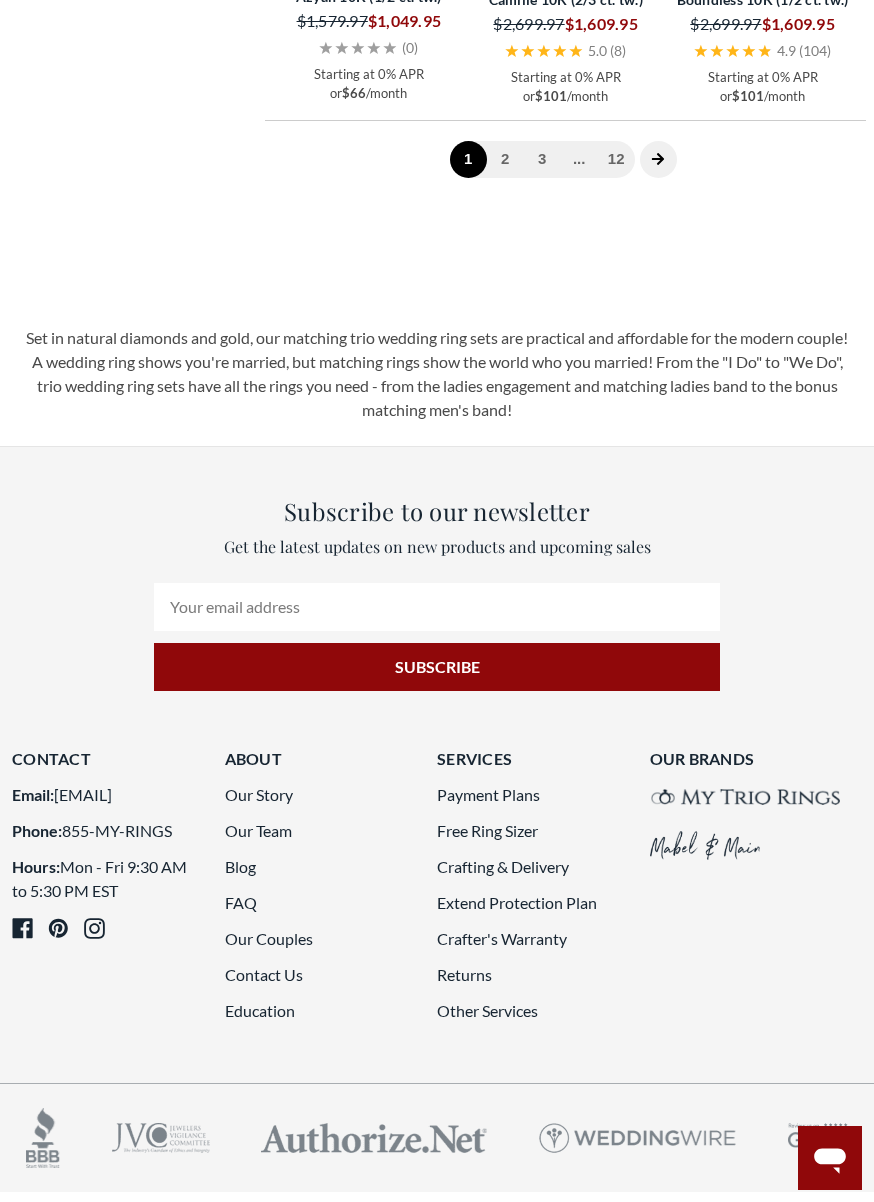 scroll, scrollTop: 4459, scrollLeft: 0, axis: vertical 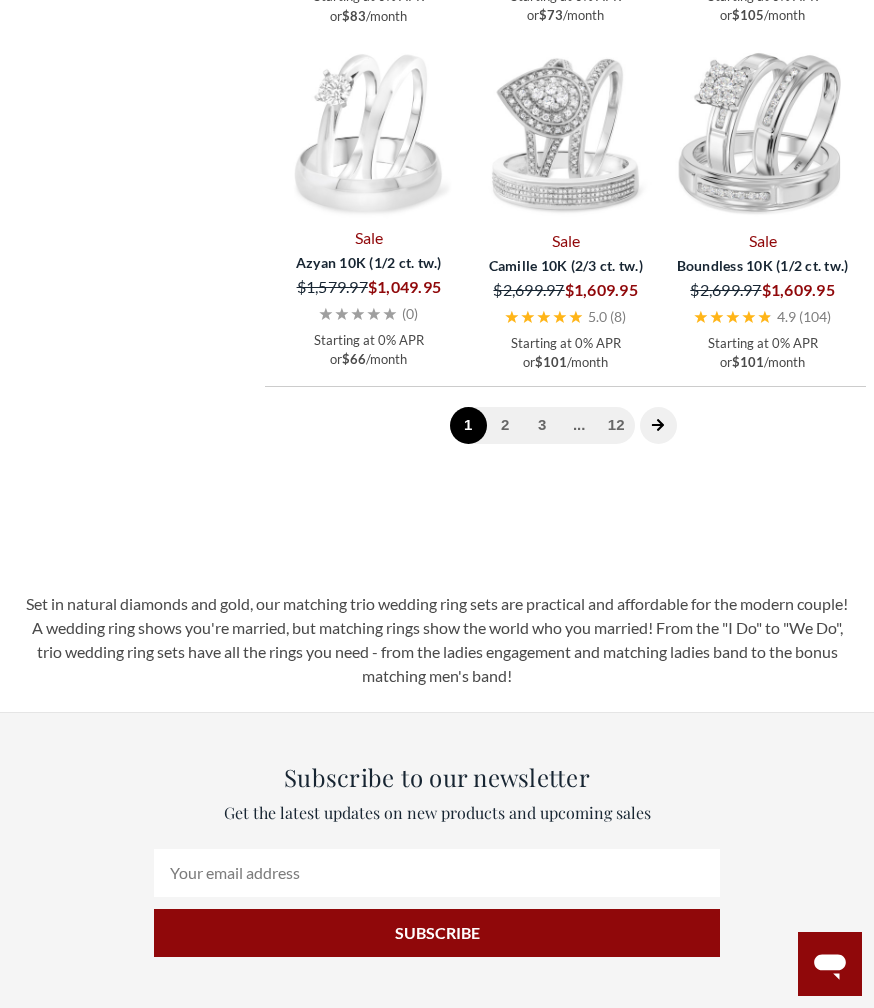 click 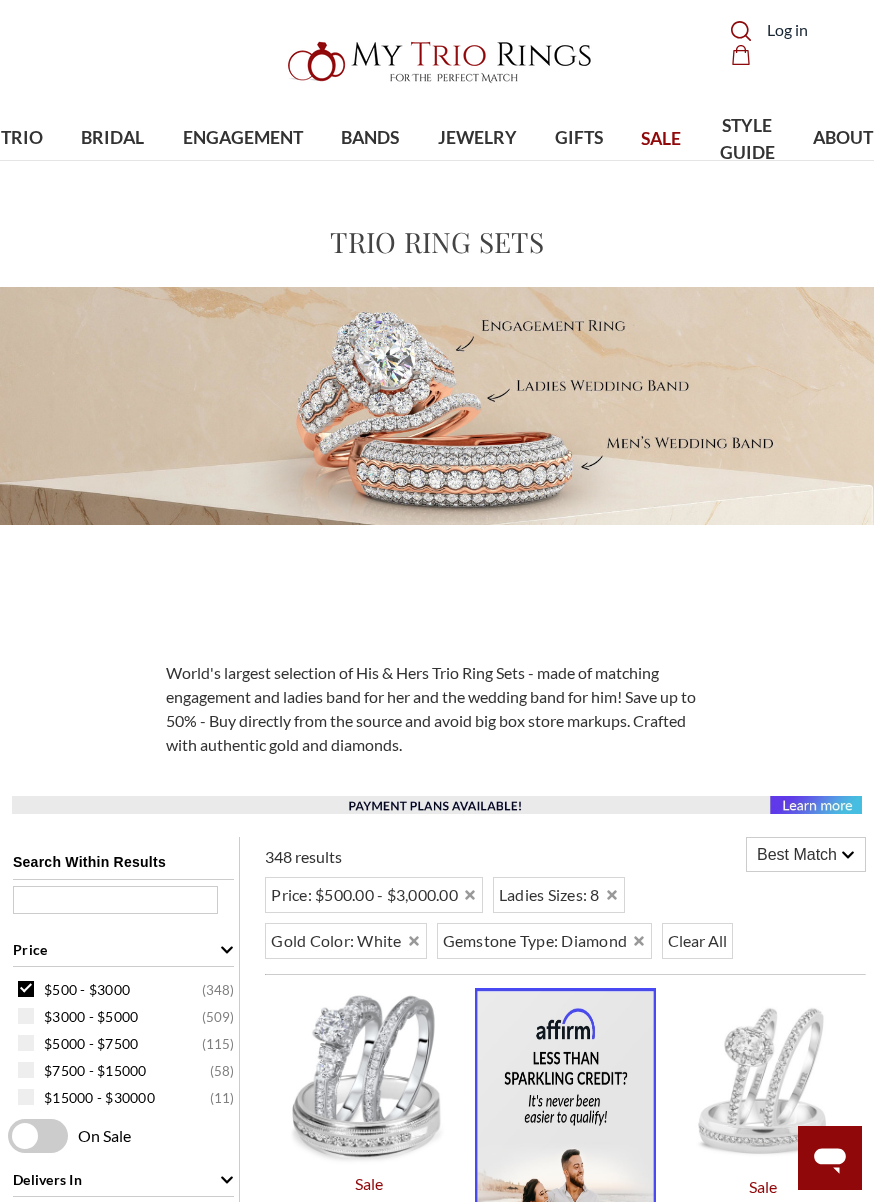 scroll, scrollTop: 25, scrollLeft: 0, axis: vertical 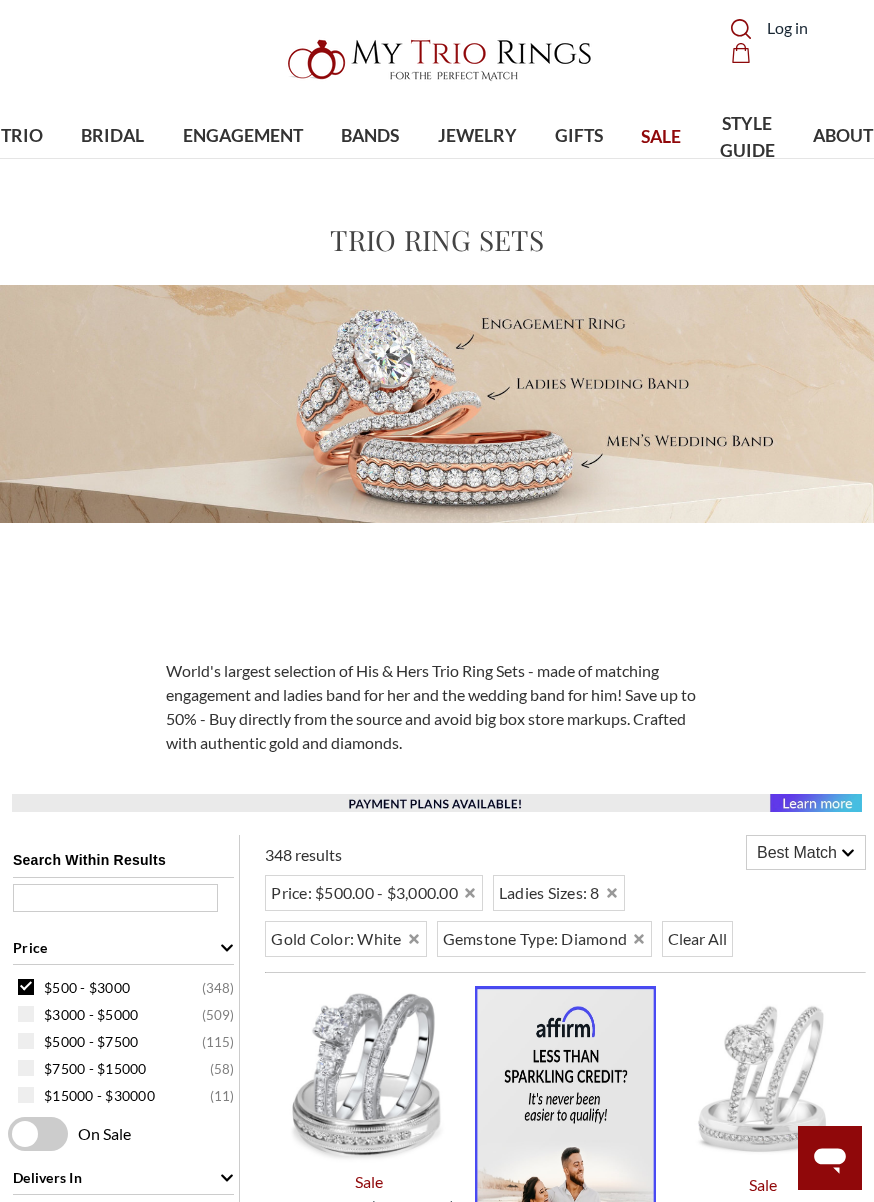click on "ENGAGEMENT" at bounding box center (243, 136) 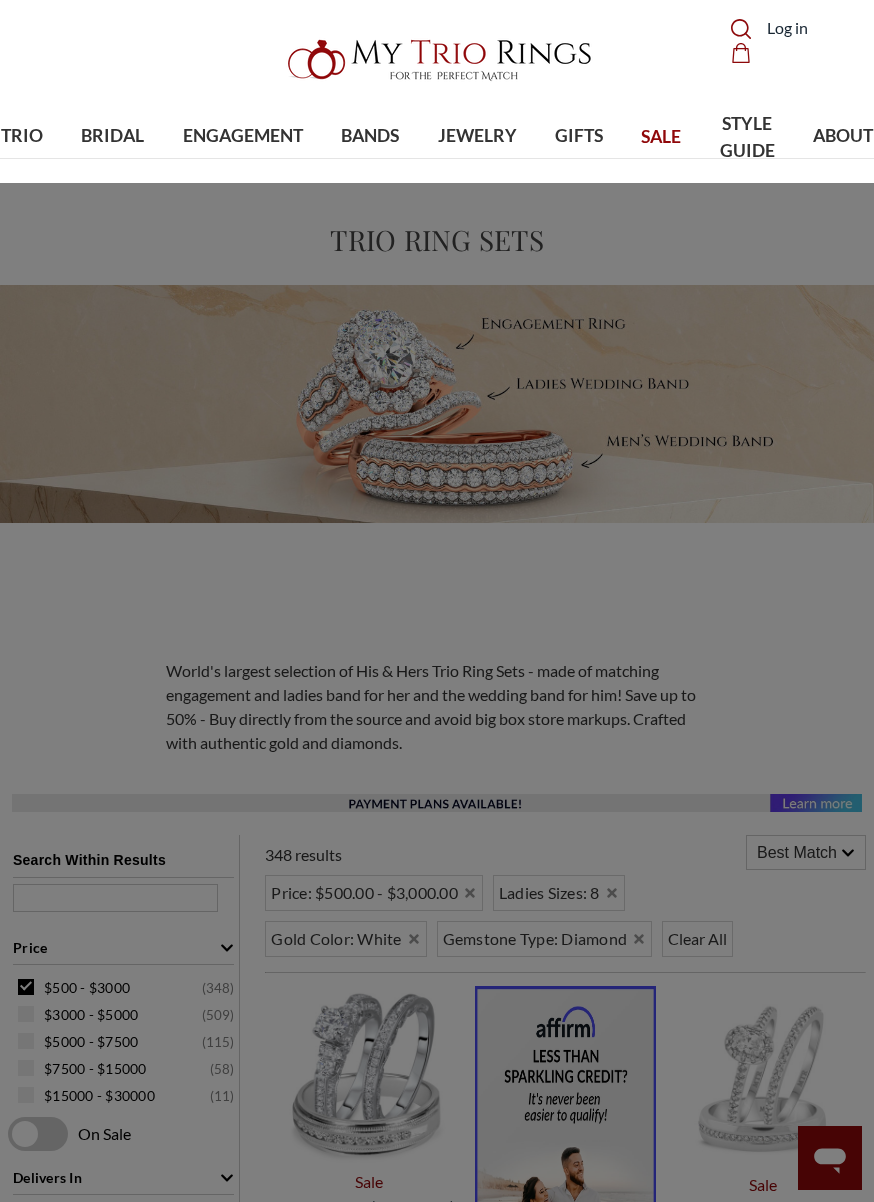scroll, scrollTop: 25, scrollLeft: 0, axis: vertical 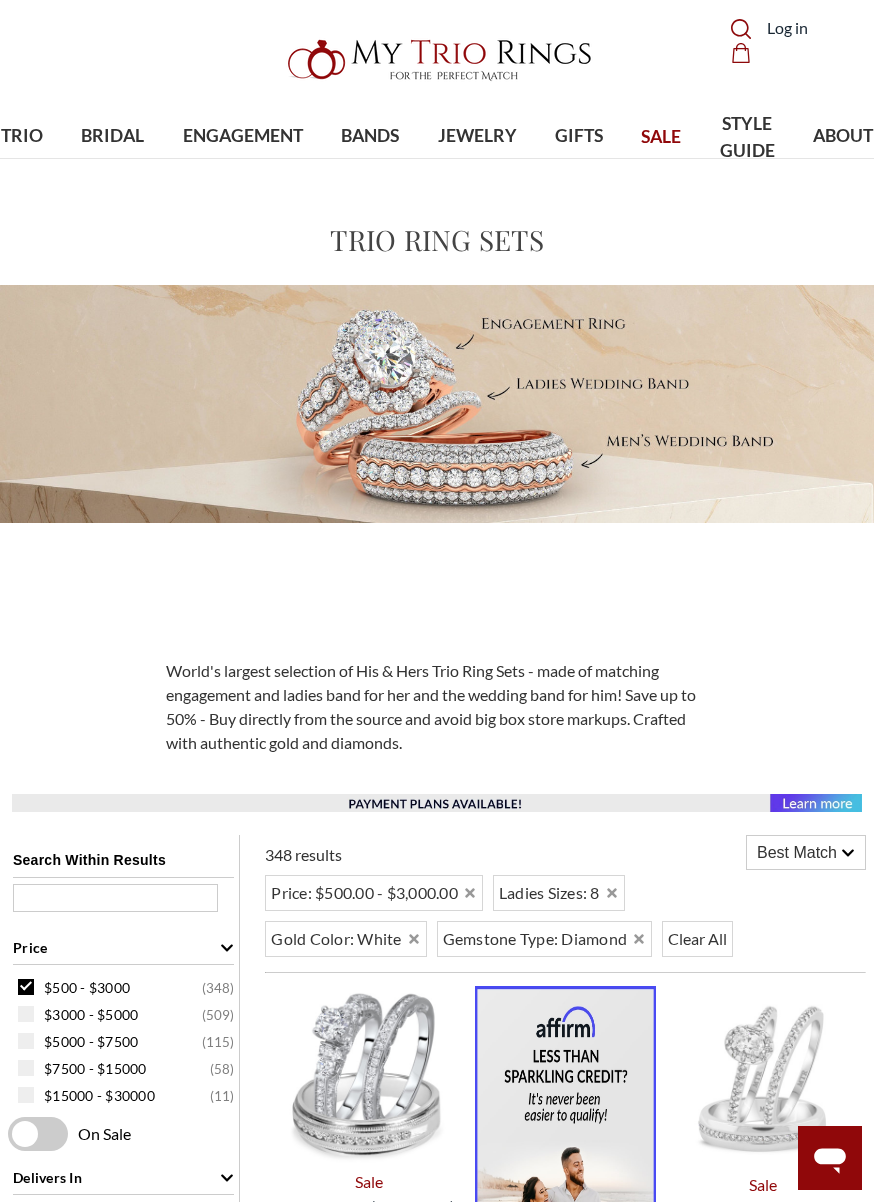 click on "TRIO
show submenu for TRIO
Browse by Gemstone
Natural Diamonds
Lab Diamonds
Colored Lab Diamonds
Ruby
Morganite" at bounding box center (437, 125) 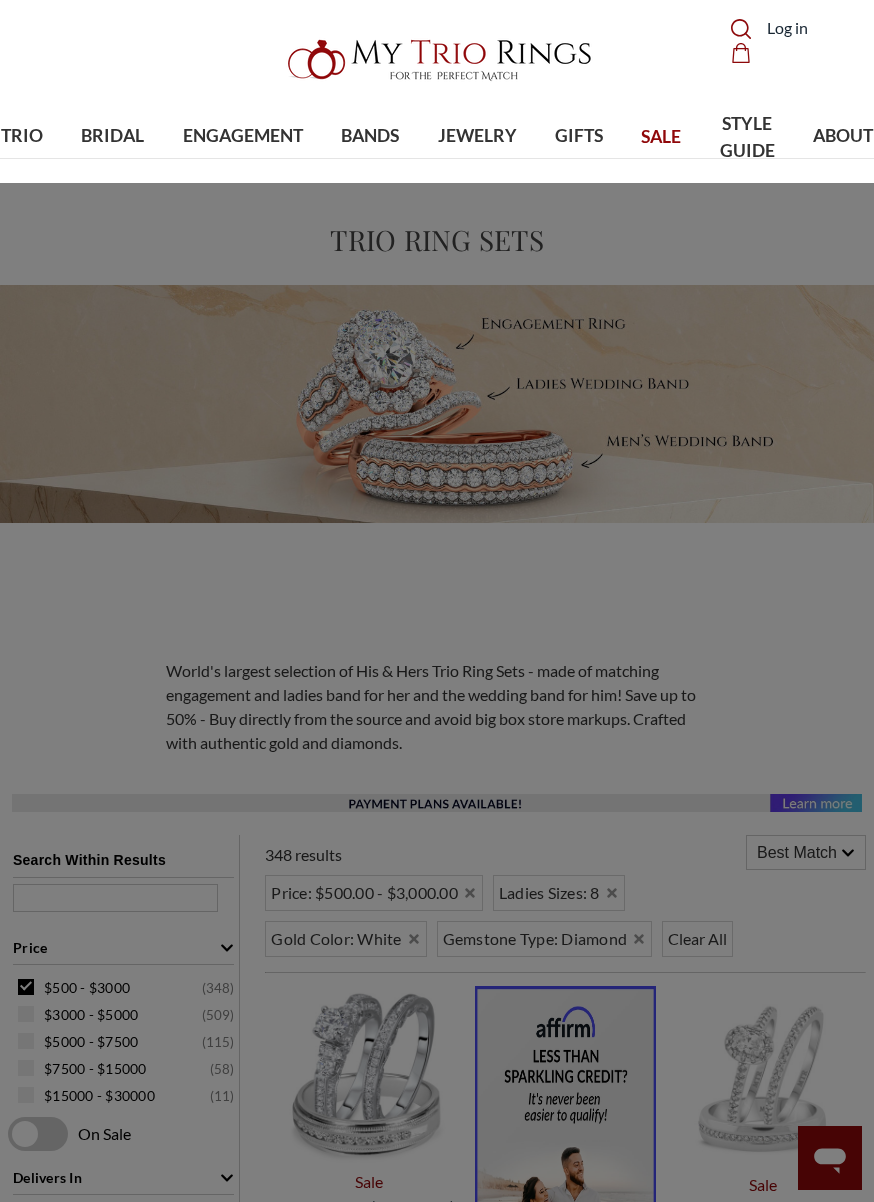 click on "ENGAGEMENT" at bounding box center (243, 136) 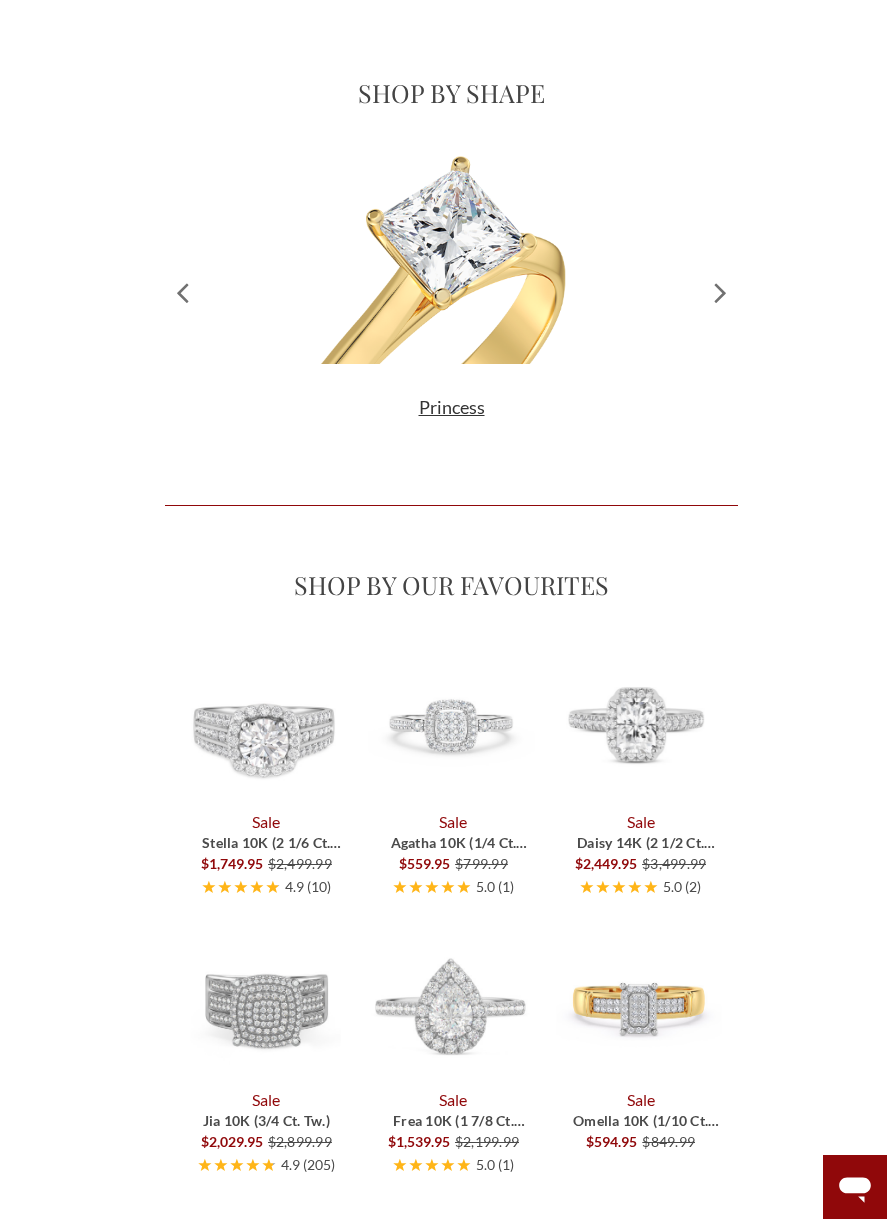 scroll, scrollTop: 3590, scrollLeft: 0, axis: vertical 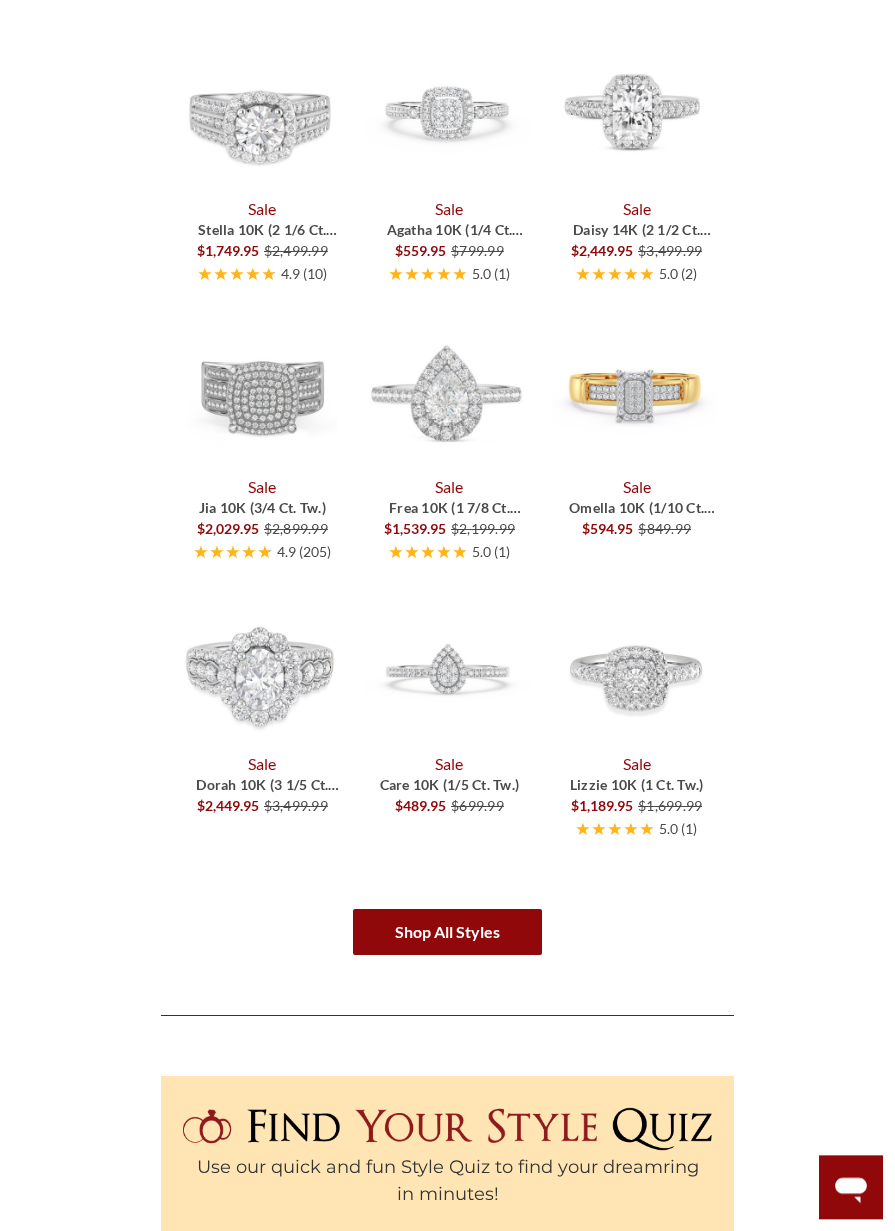 click on "Shop All Styles" at bounding box center [447, 932] 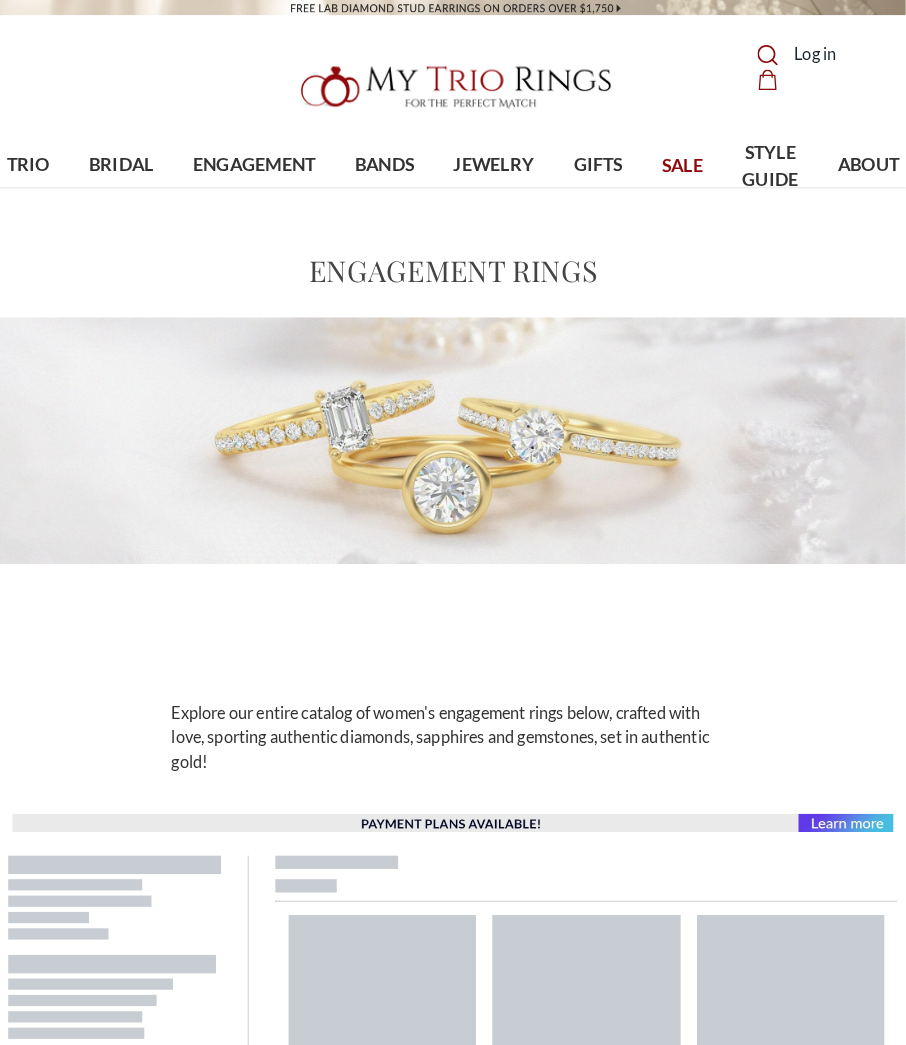 scroll, scrollTop: 0, scrollLeft: 0, axis: both 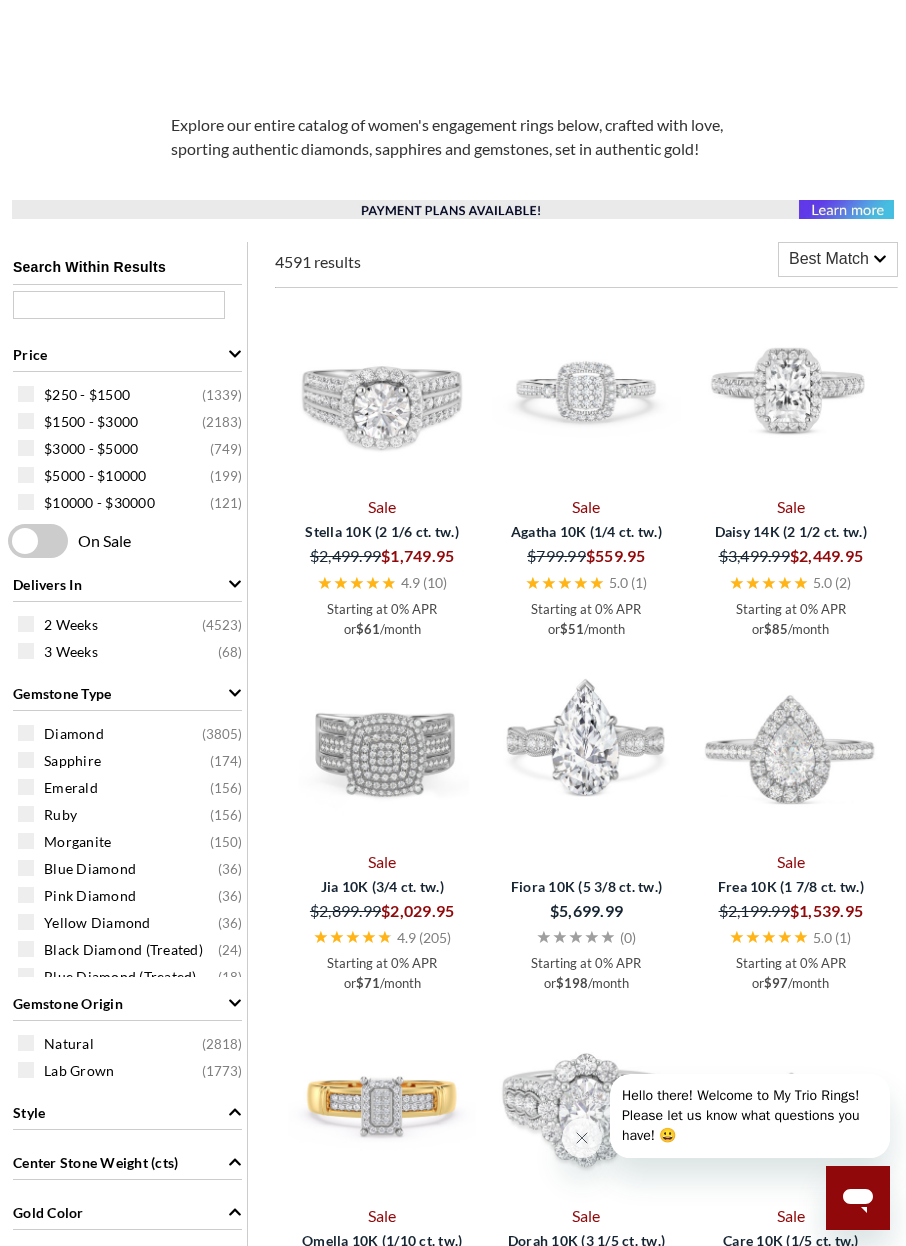 click on "$250 - $1500" at bounding box center [87, 395] 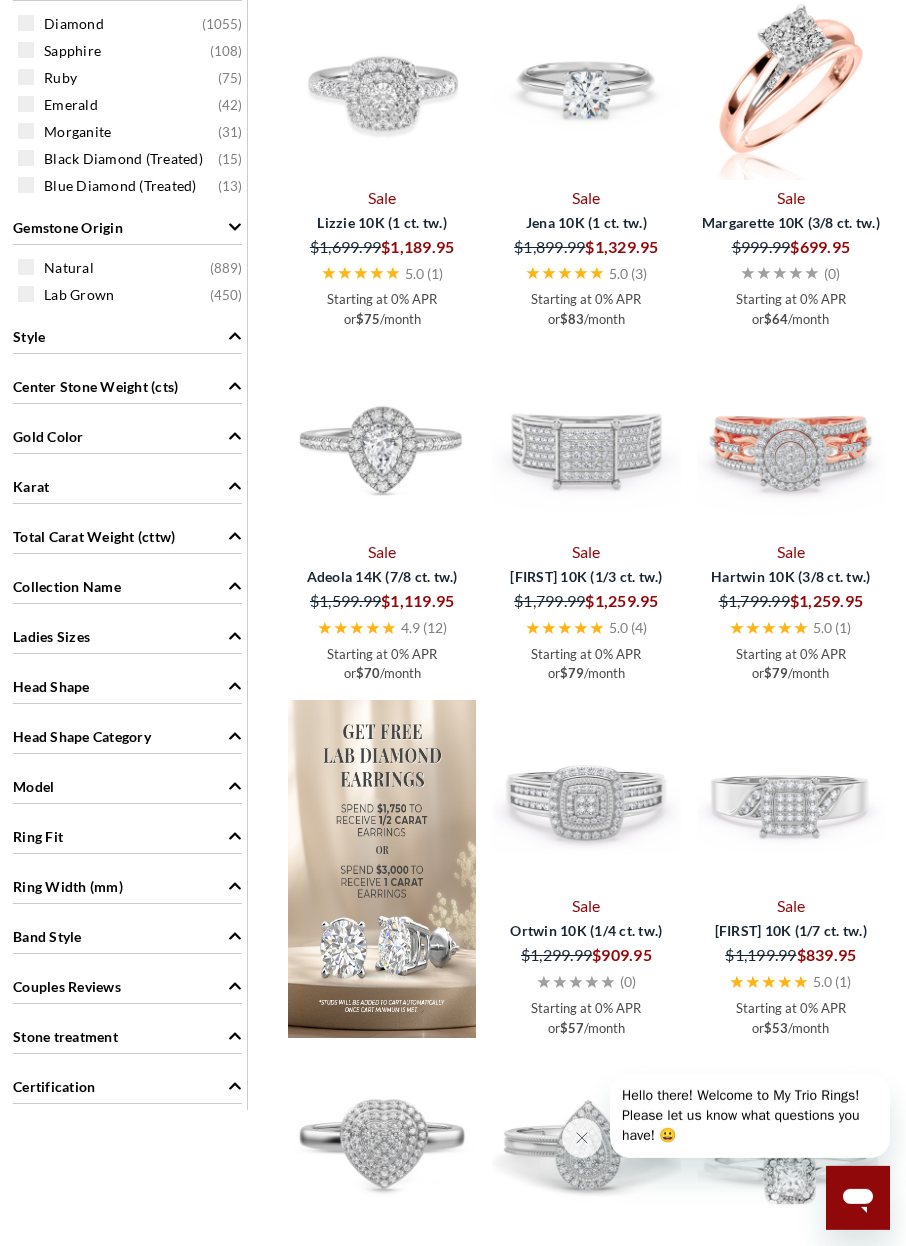 scroll, scrollTop: 1285, scrollLeft: 0, axis: vertical 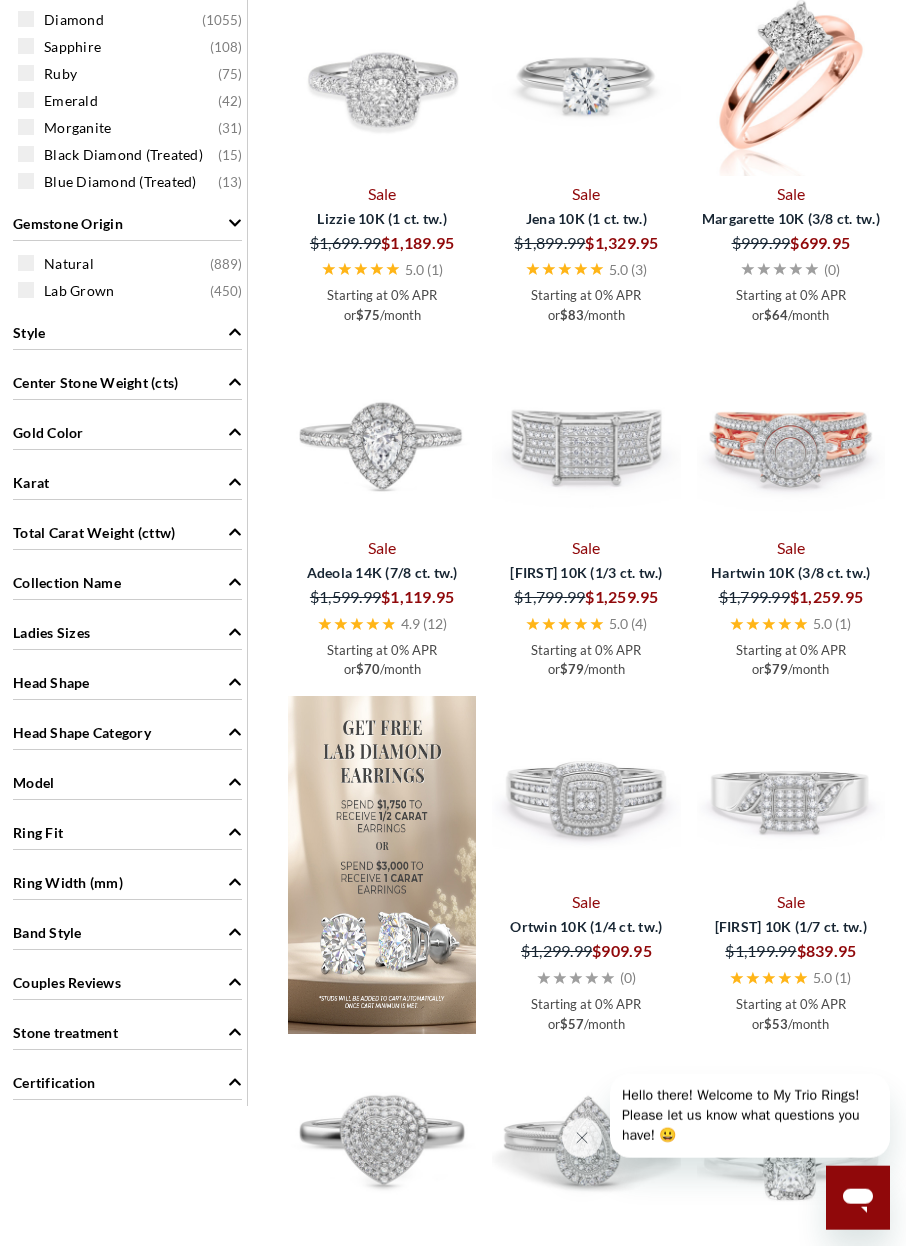 click on "Gold Color" at bounding box center (127, 431) 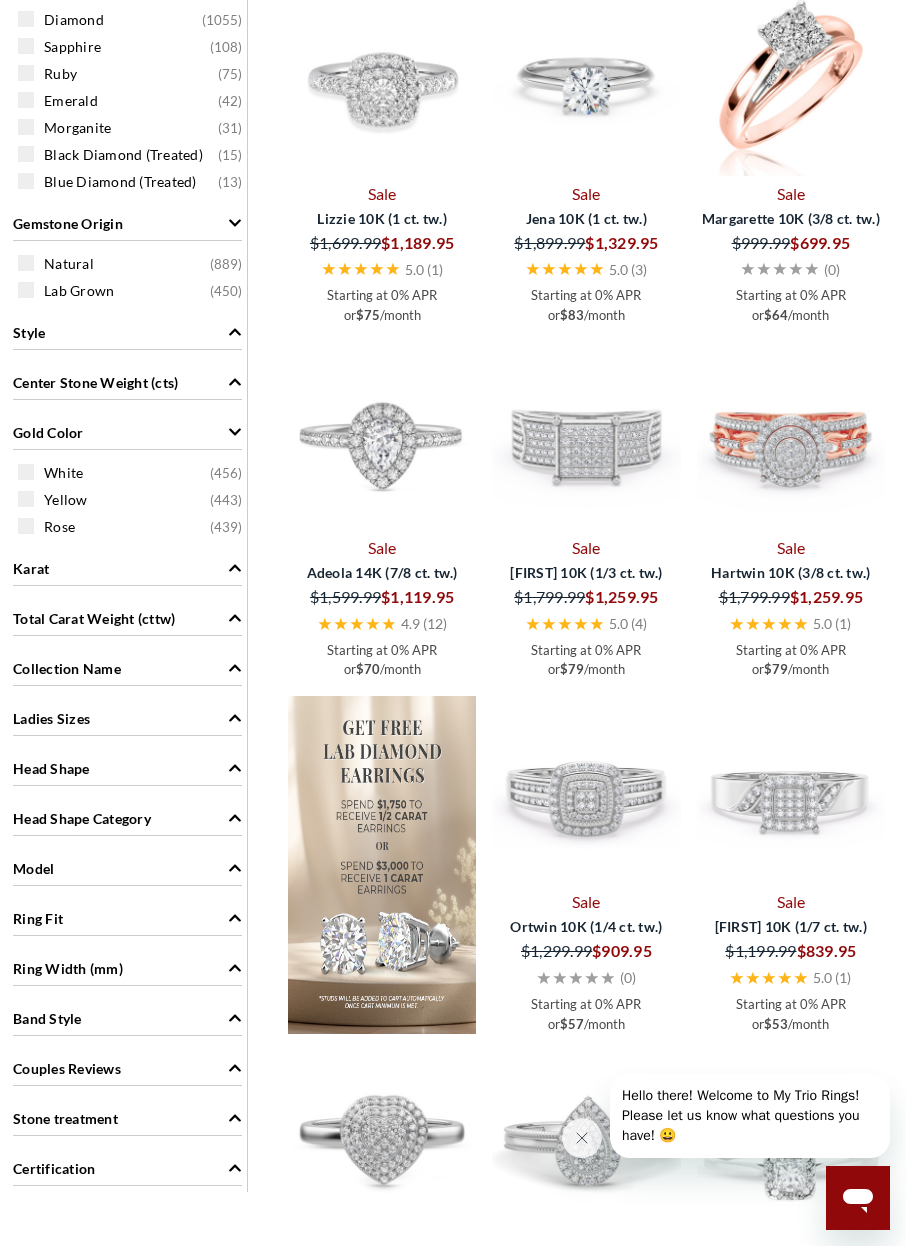 click on "White   ( 456 )" at bounding box center [143, 473] 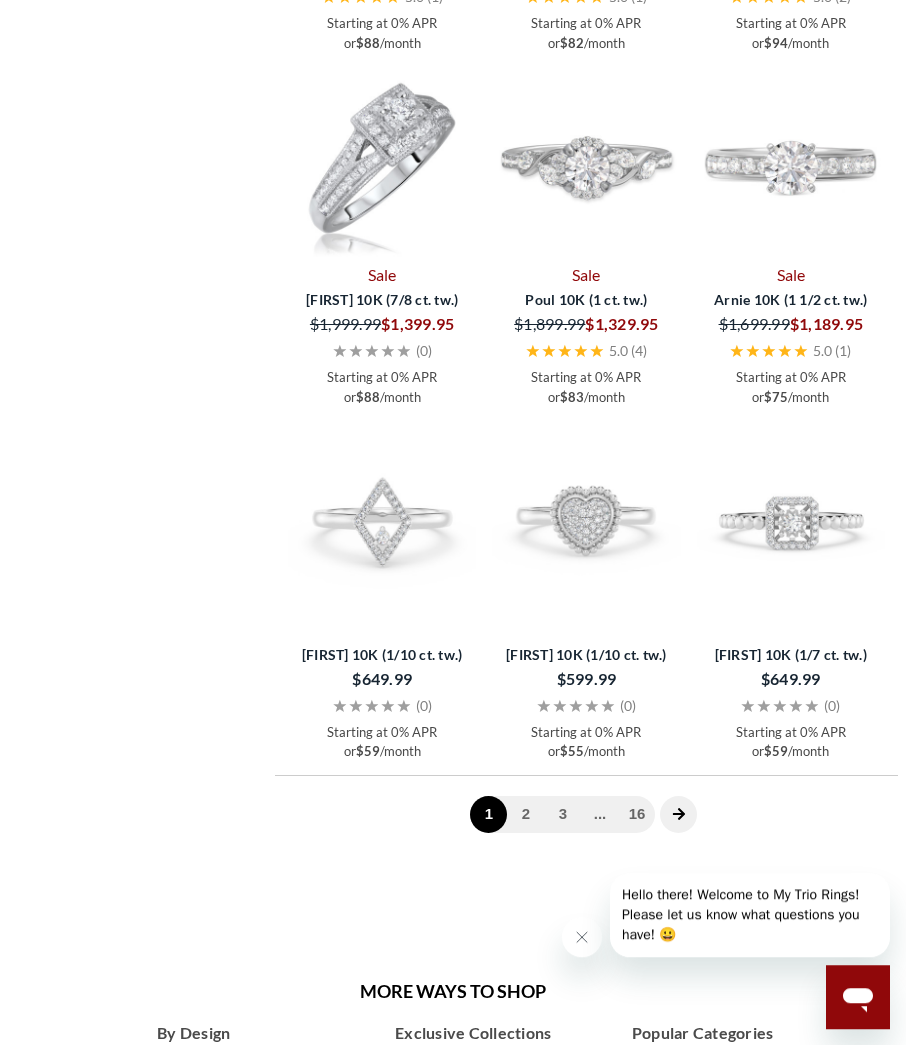 scroll, scrollTop: 3682, scrollLeft: 0, axis: vertical 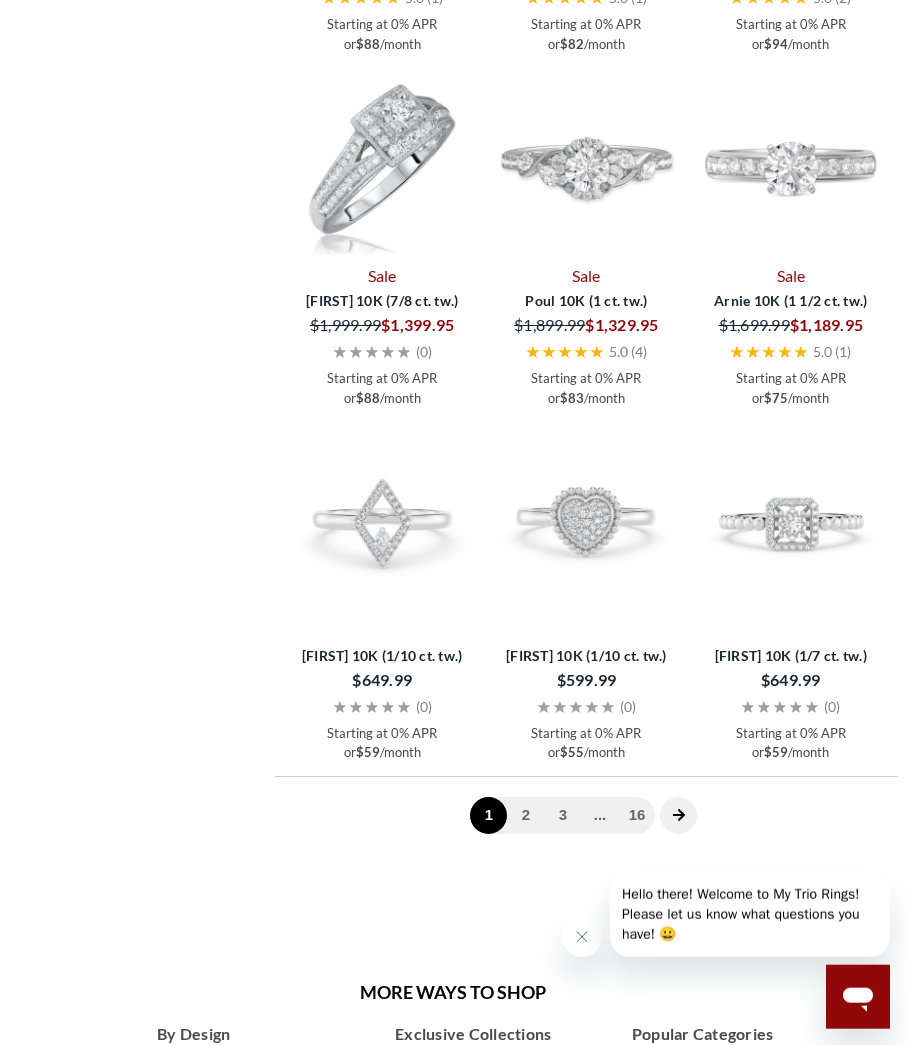 click 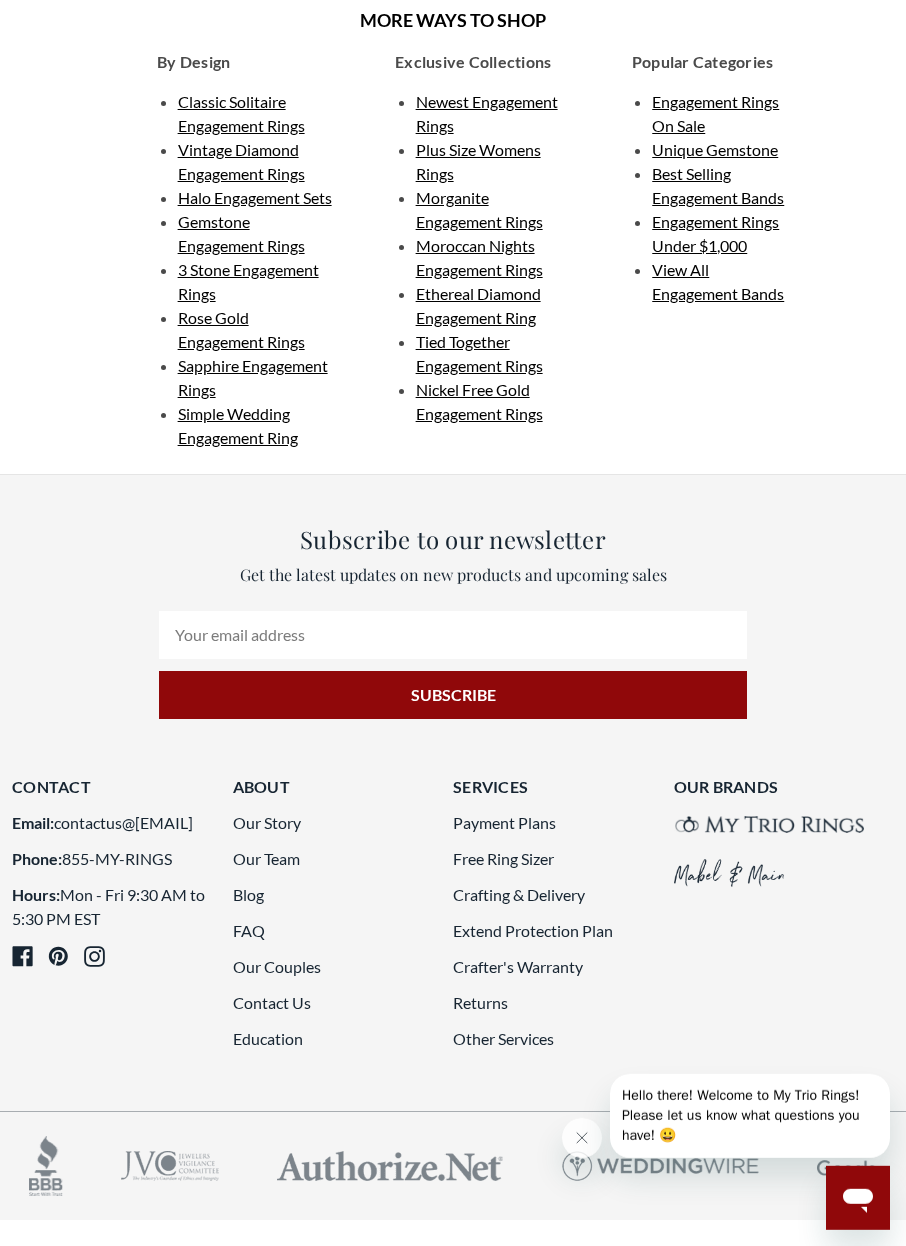 scroll, scrollTop: 3515, scrollLeft: 0, axis: vertical 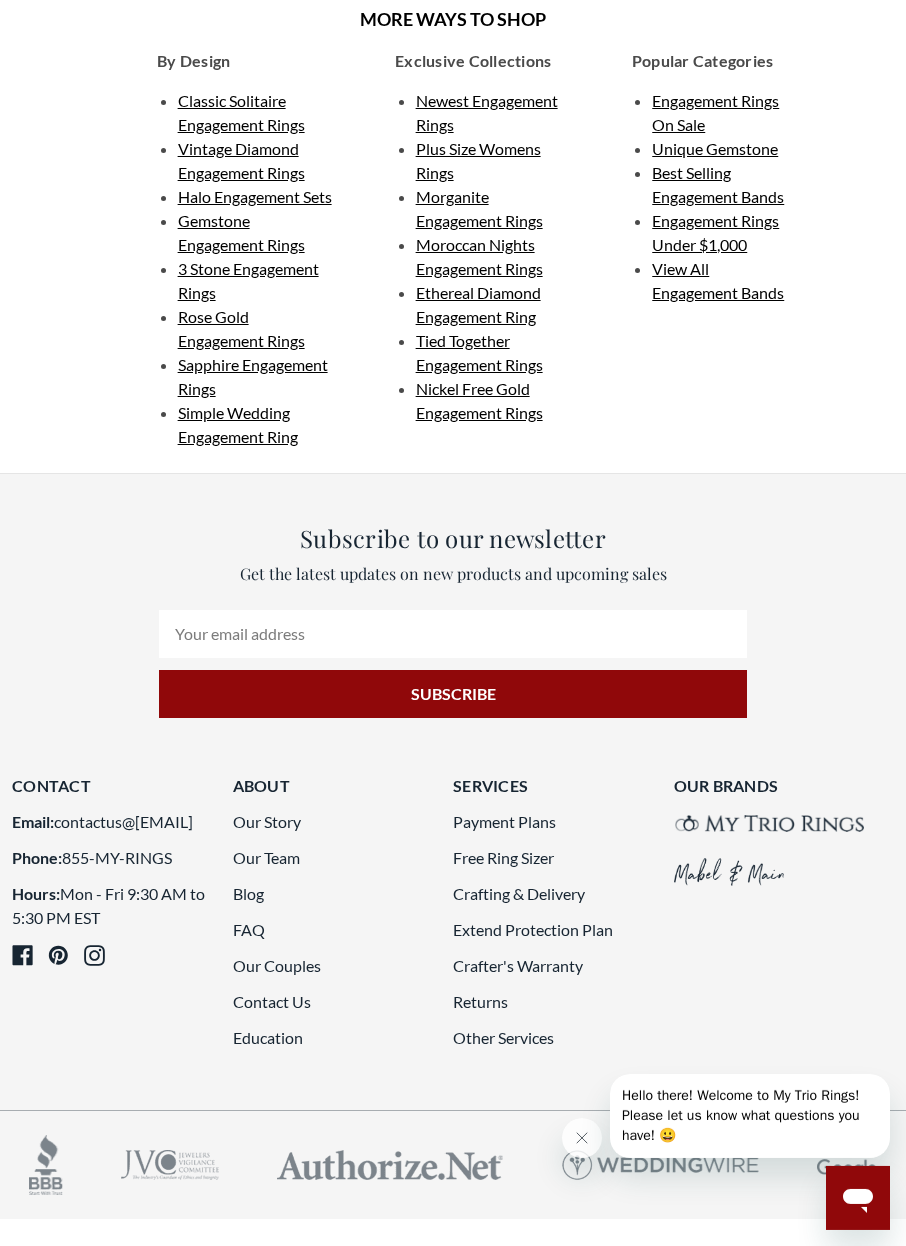 click 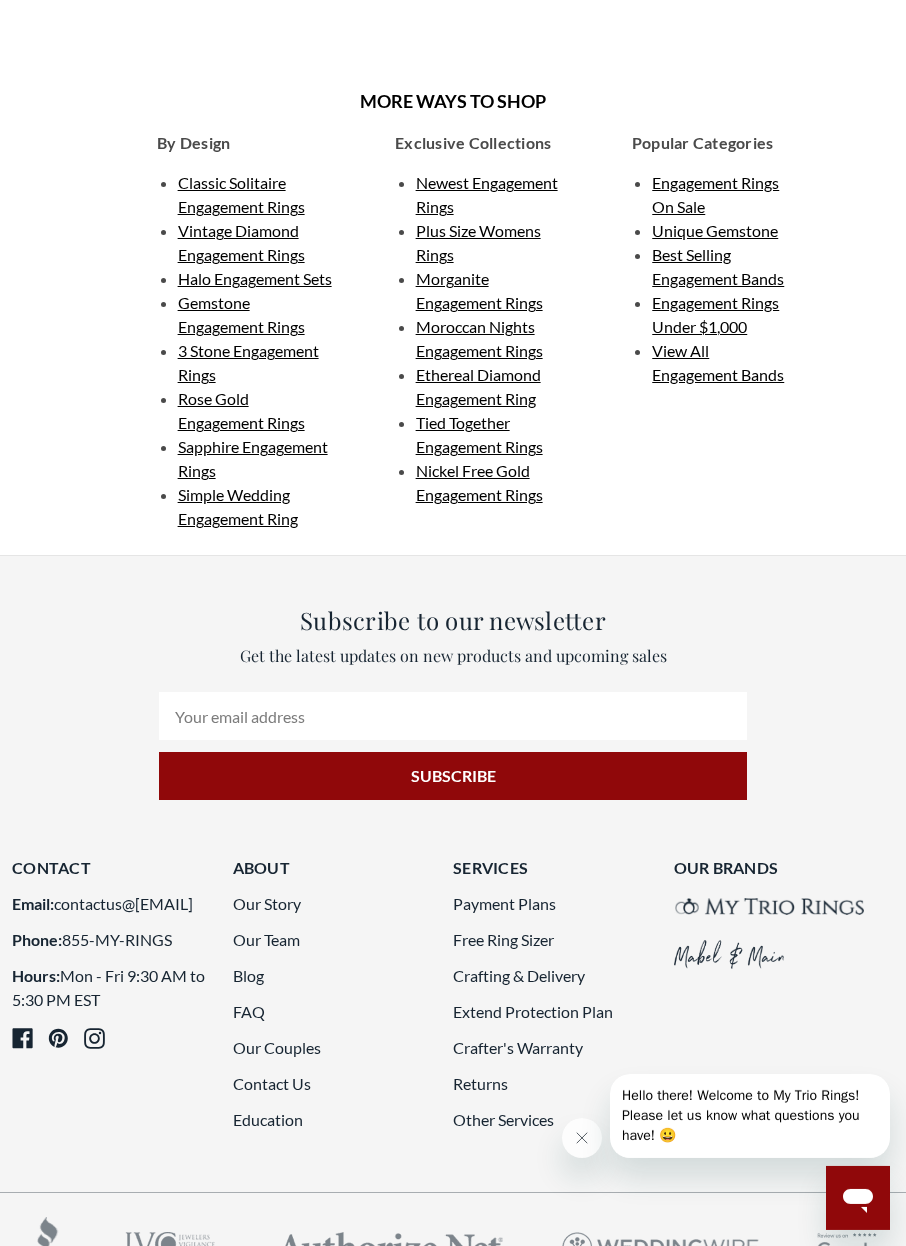 scroll, scrollTop: 3408, scrollLeft: 0, axis: vertical 